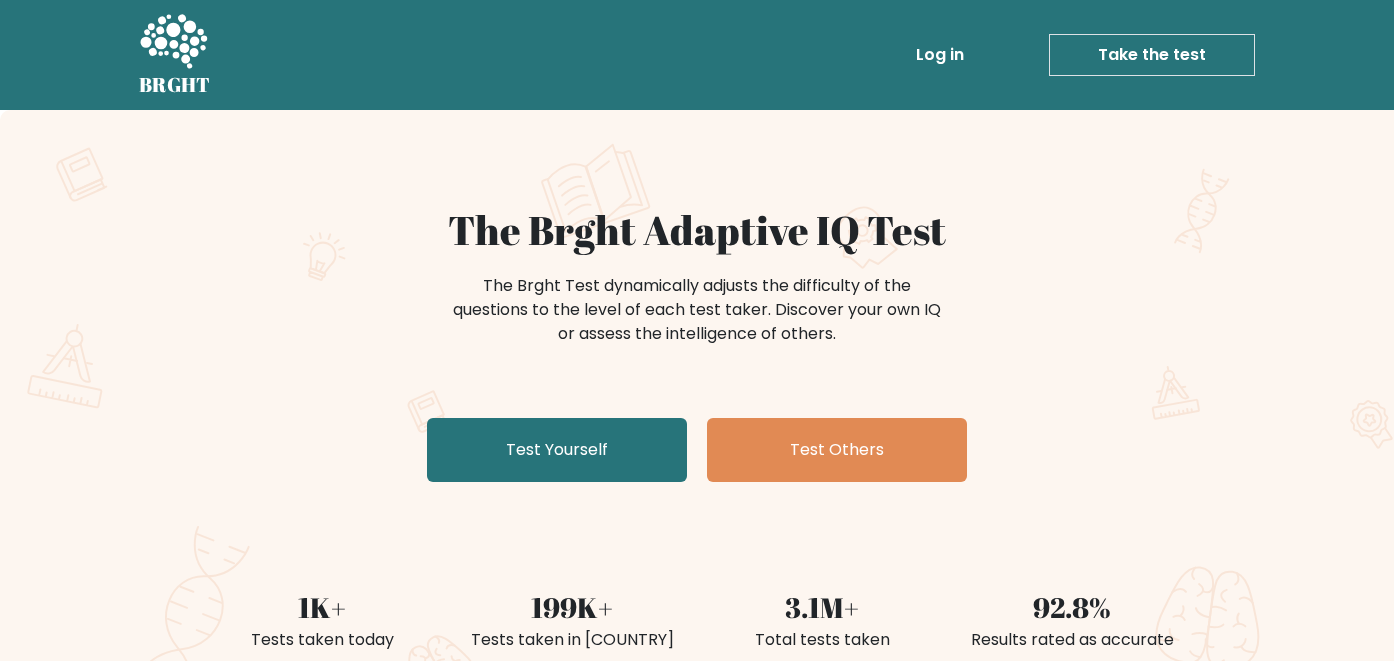 scroll, scrollTop: 0, scrollLeft: 0, axis: both 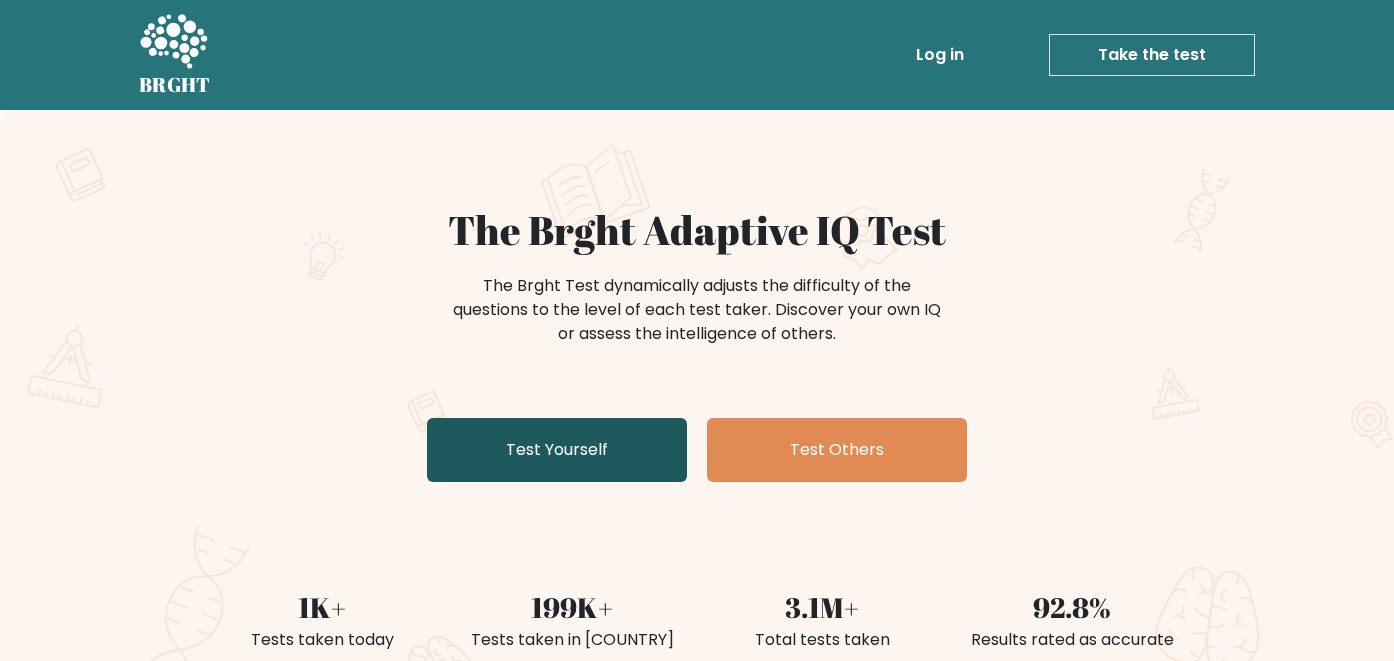 click on "Test Yourself" at bounding box center (557, 450) 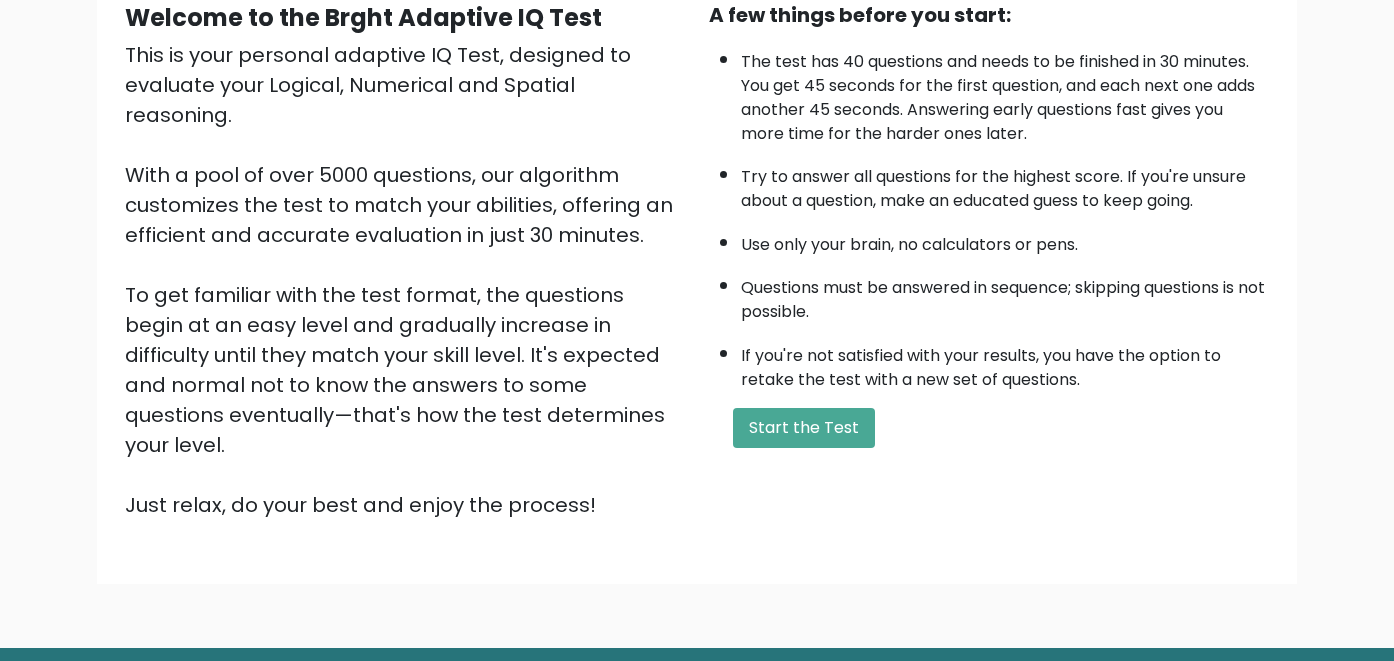 scroll, scrollTop: 217, scrollLeft: 0, axis: vertical 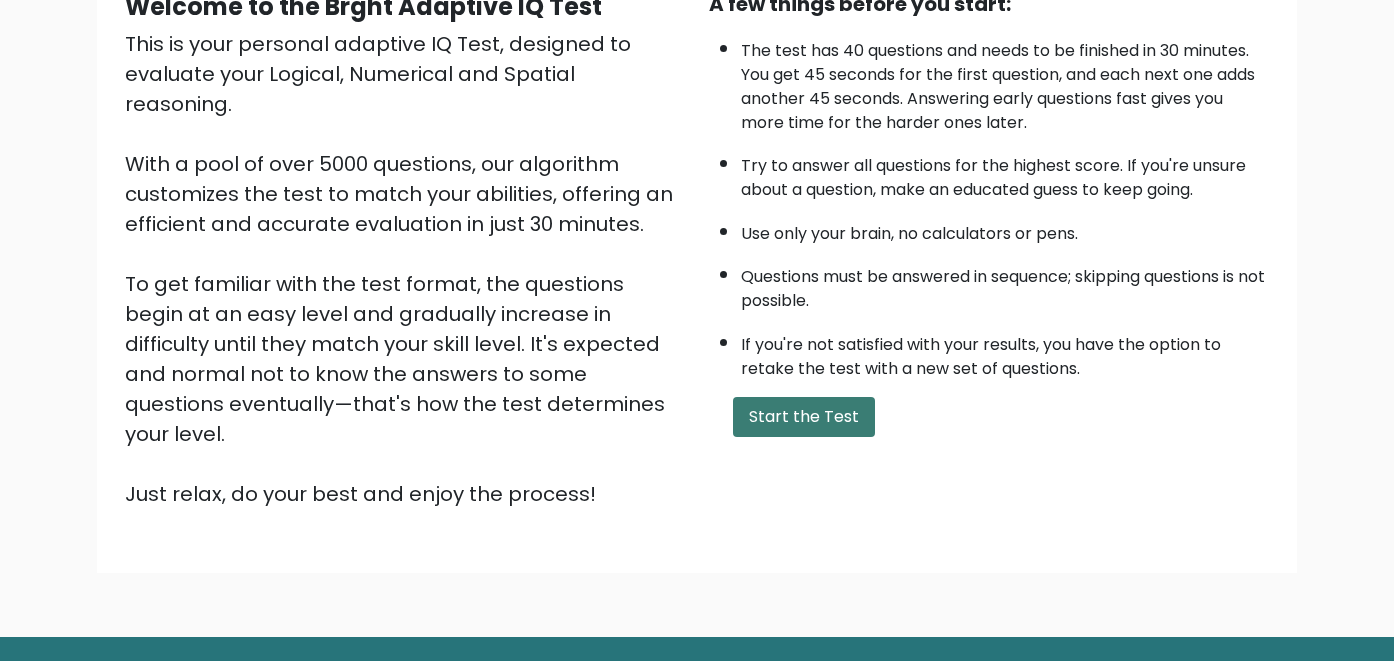 click on "Start the Test" at bounding box center [804, 417] 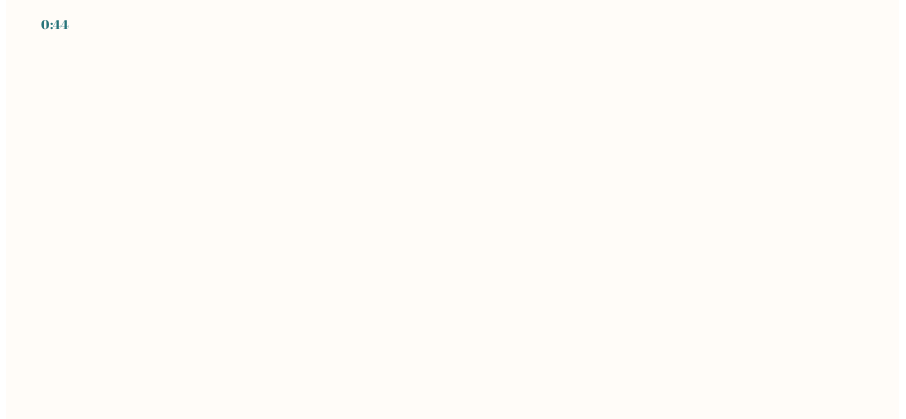 scroll, scrollTop: 0, scrollLeft: 0, axis: both 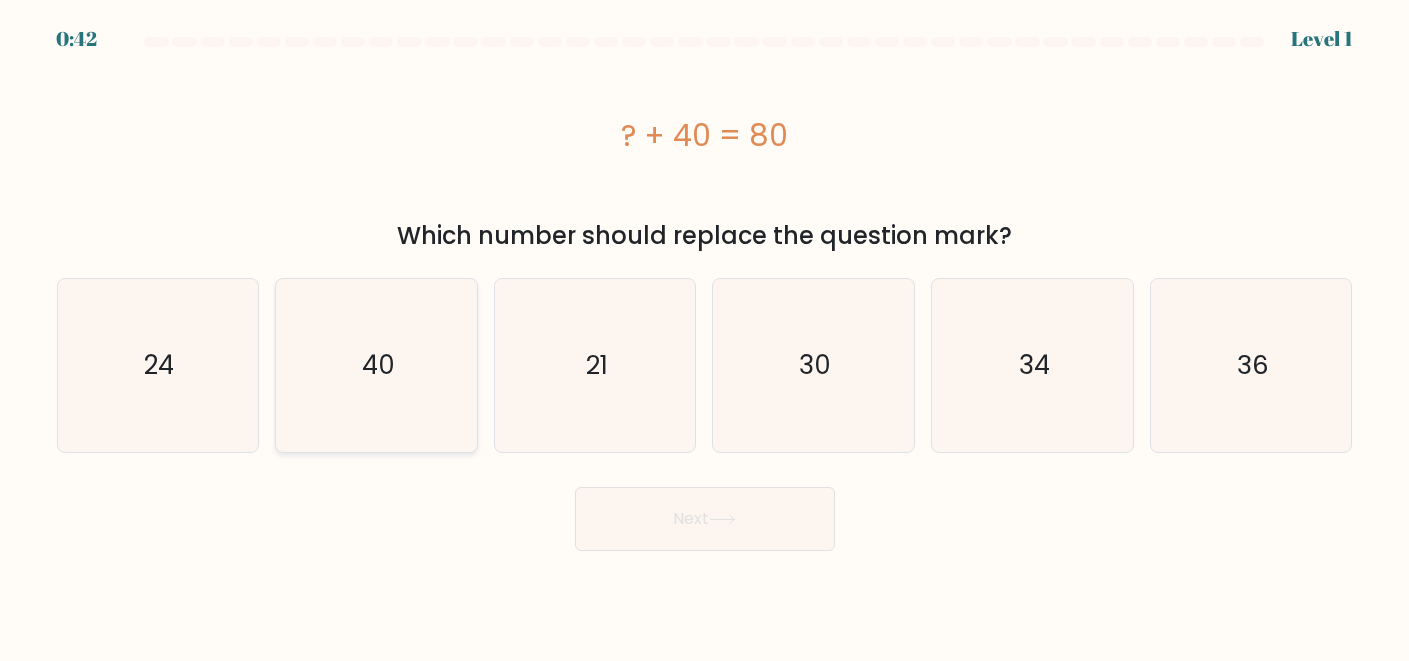 click on "40" 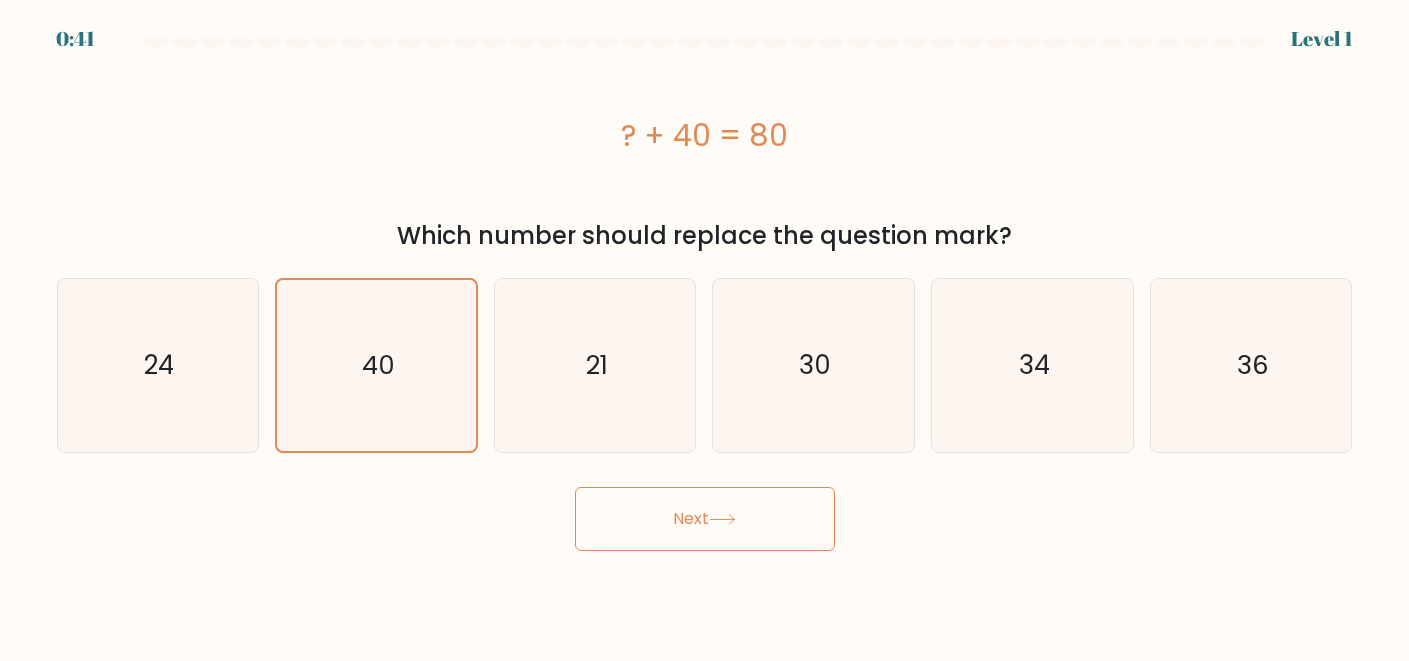 click on "Next" at bounding box center (705, 519) 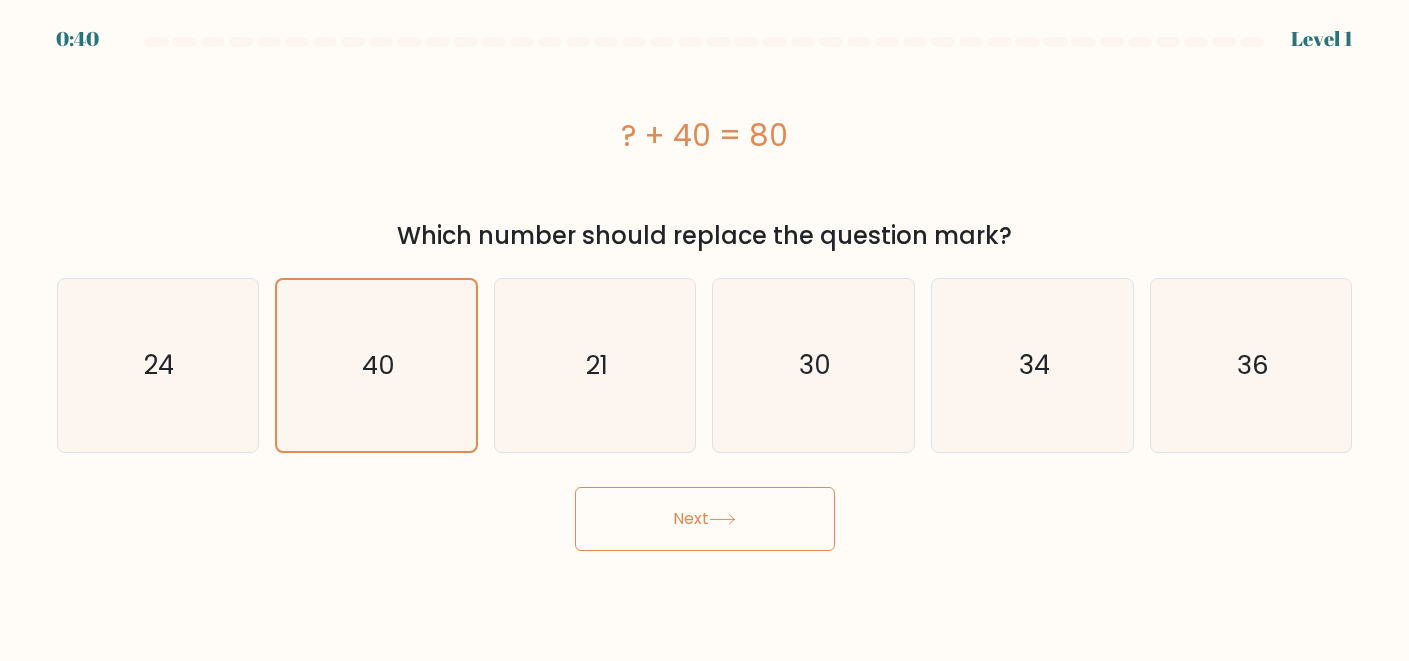 click on "Next" at bounding box center [705, 519] 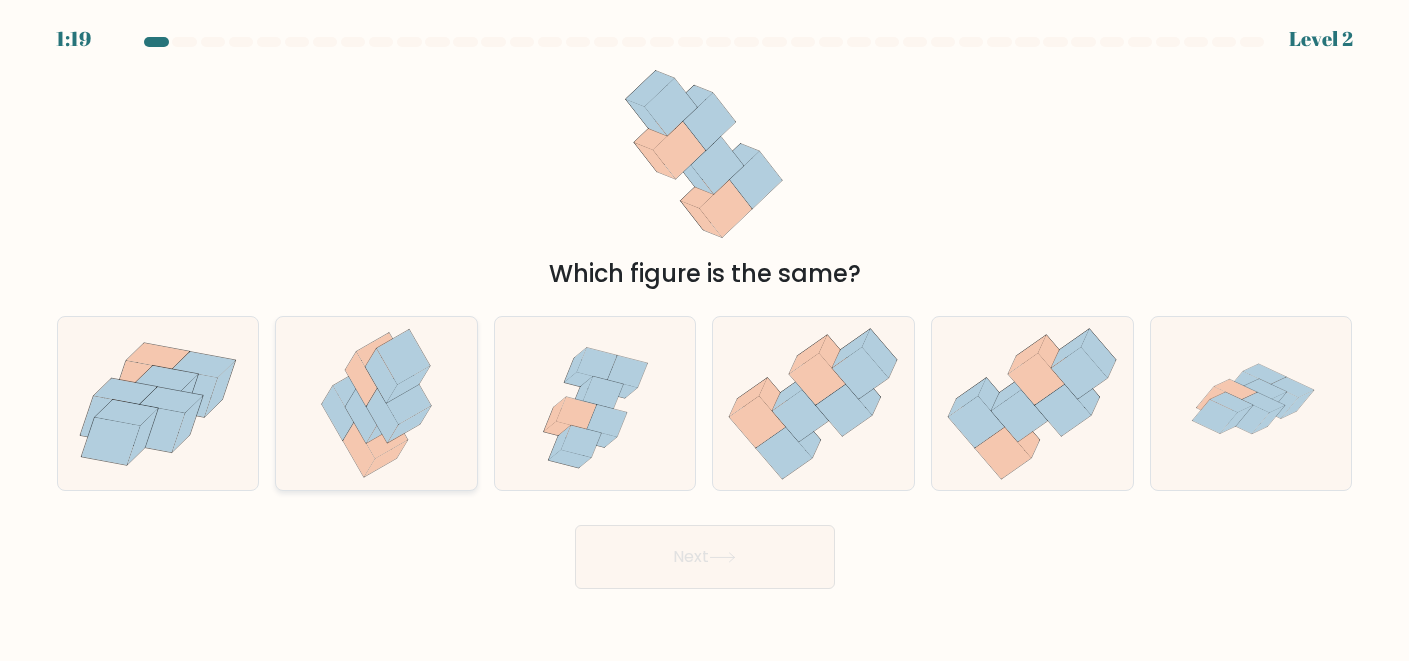 click 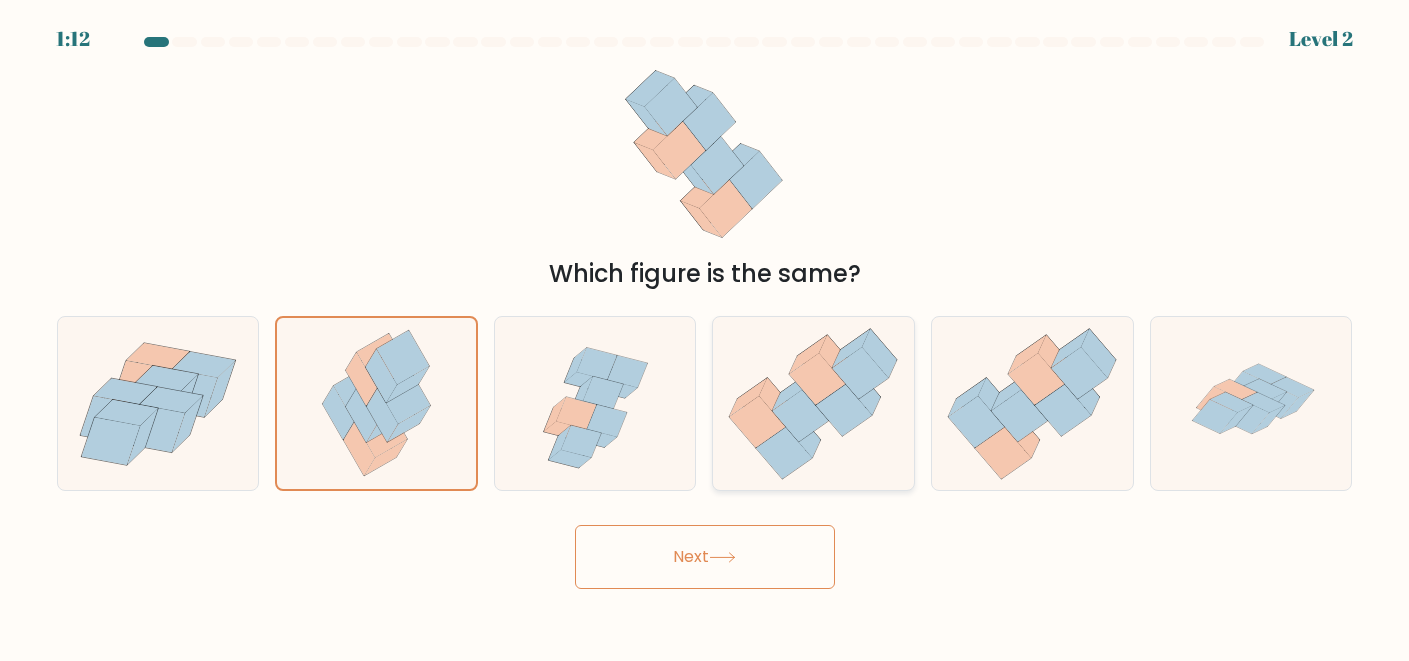 click 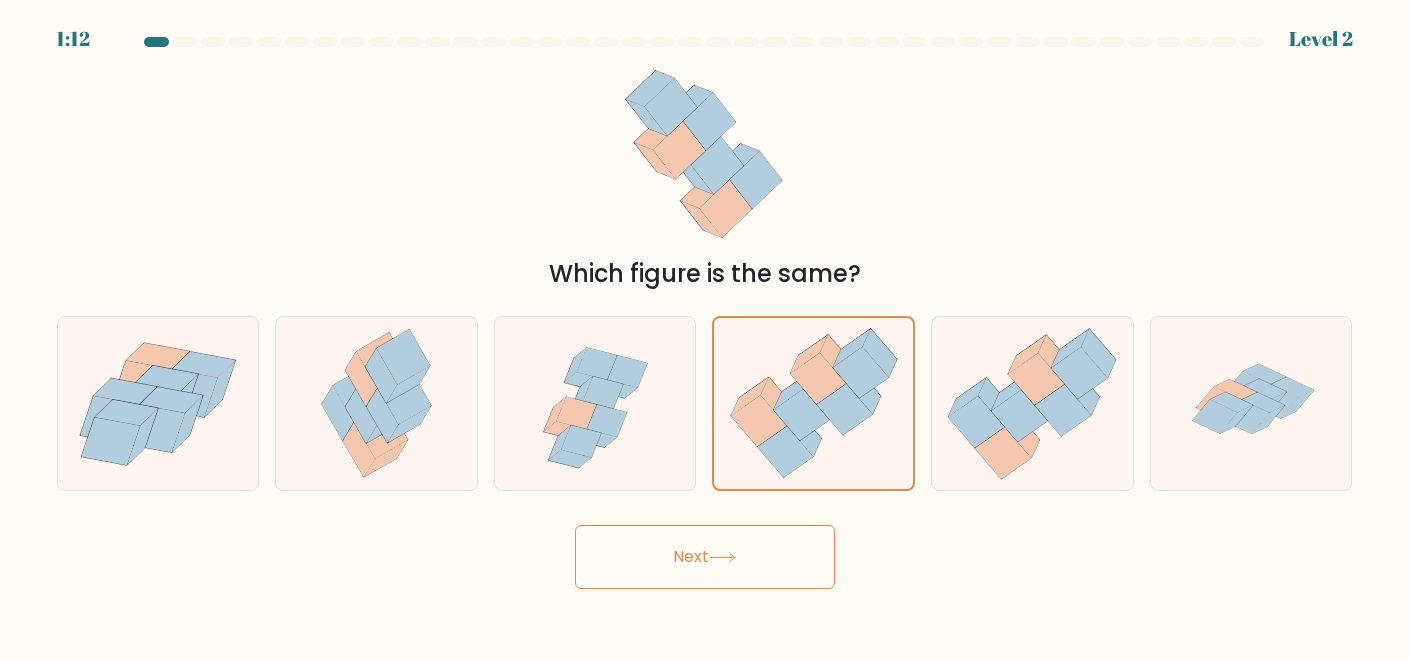 click on "Next" at bounding box center [705, 557] 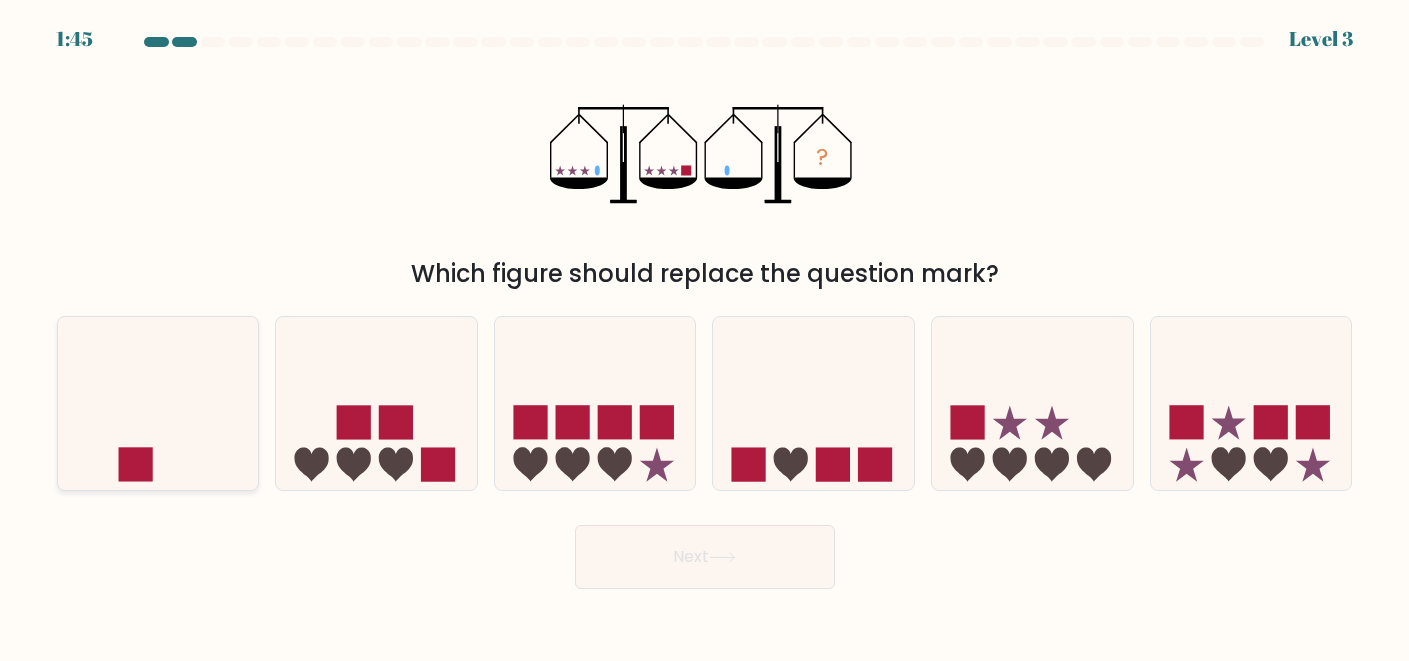 click 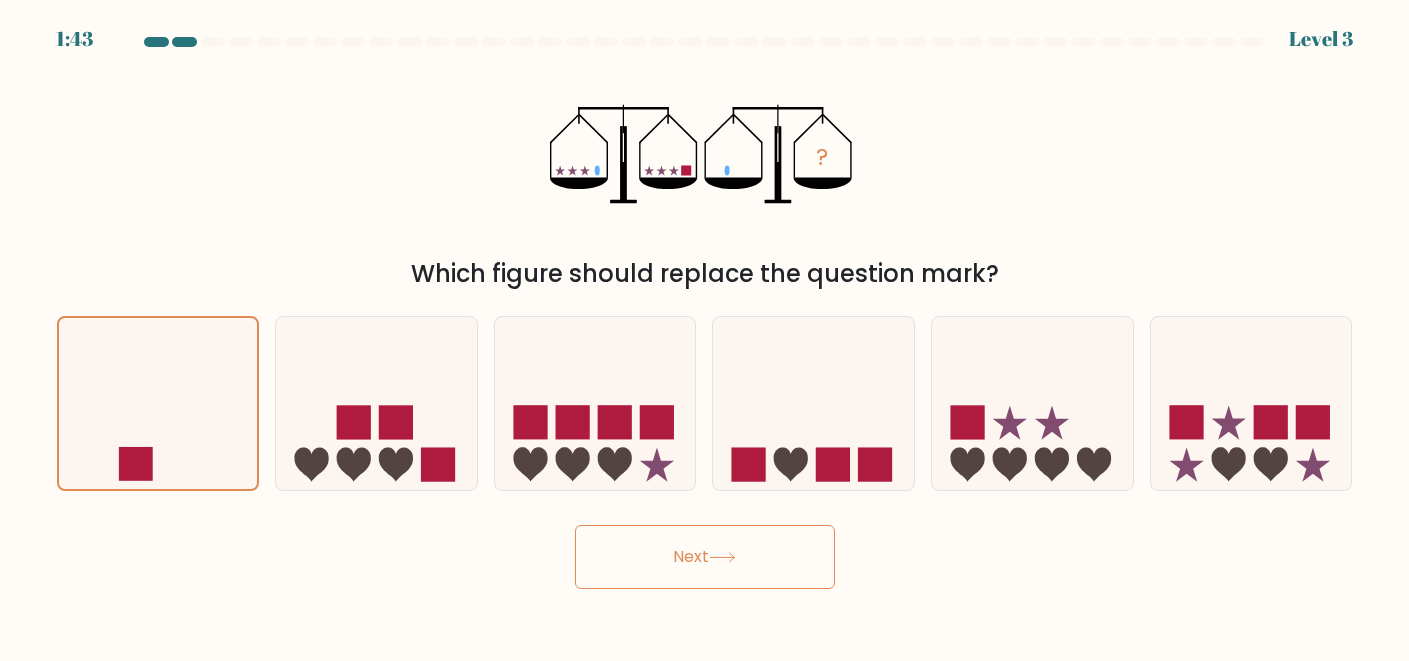 click on "Next" at bounding box center [705, 557] 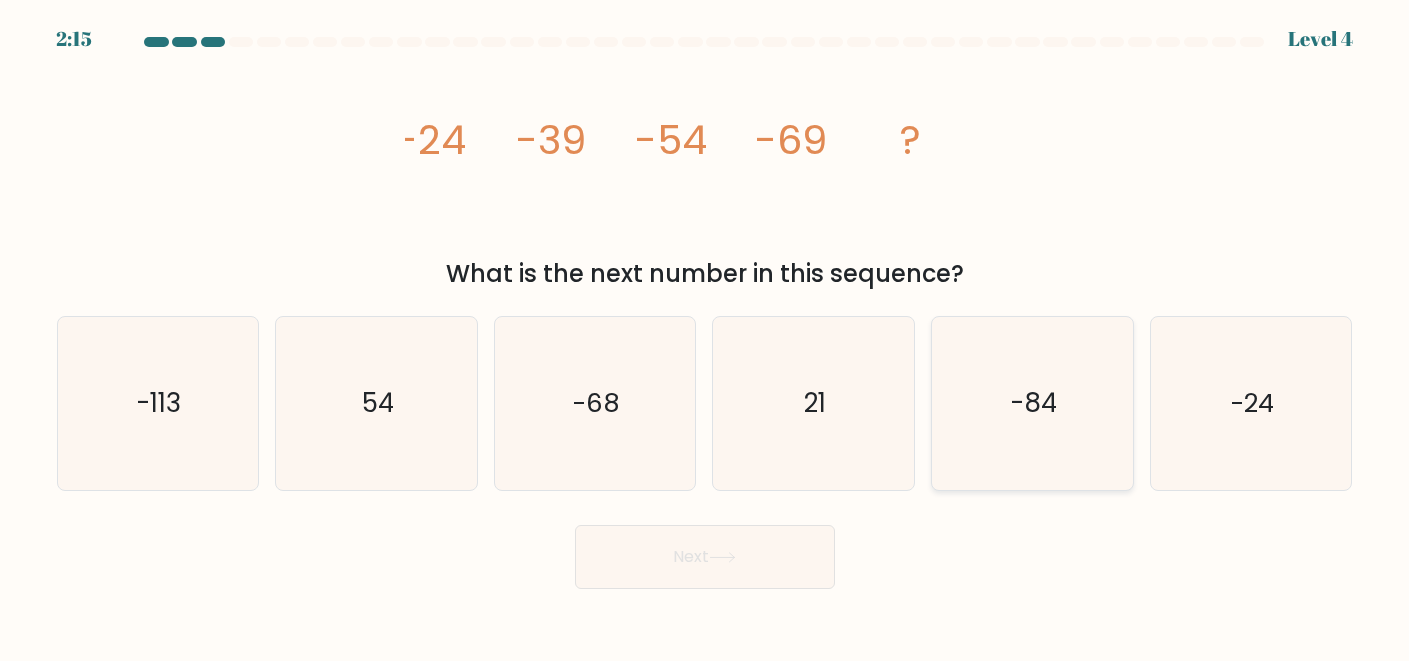 click on "-84" 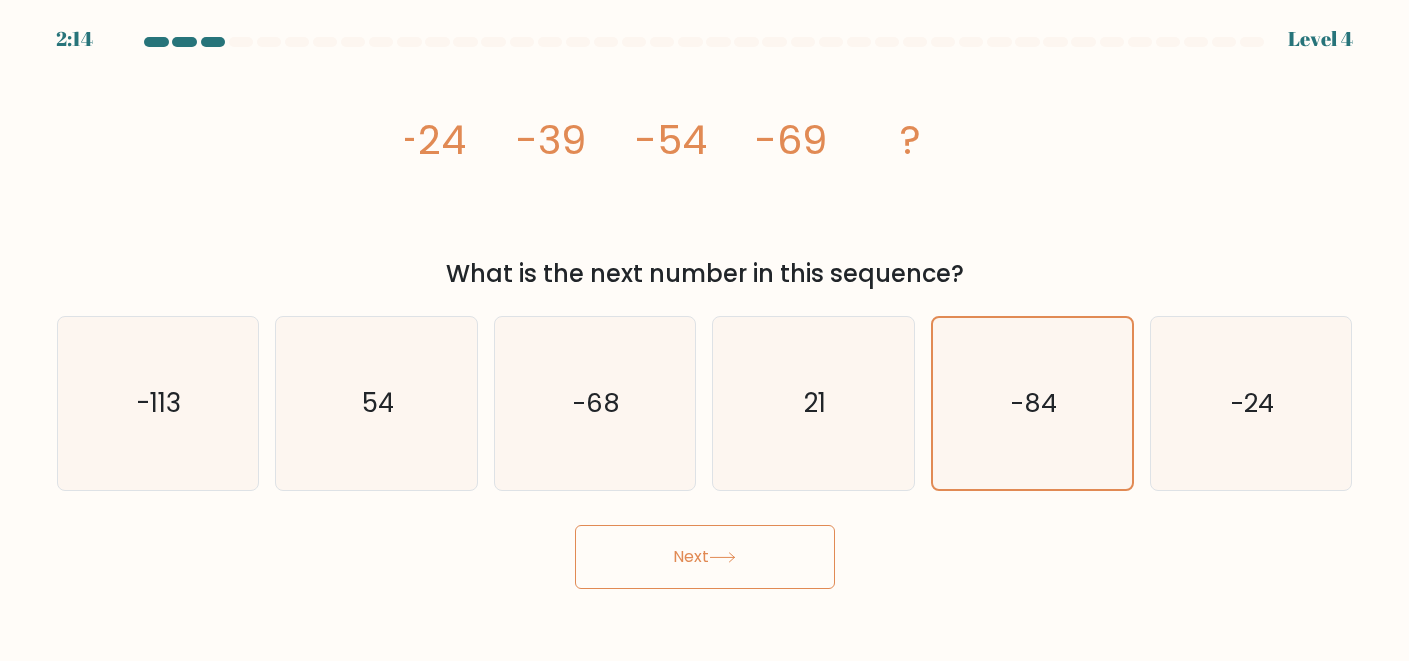 click on "Next" at bounding box center [705, 557] 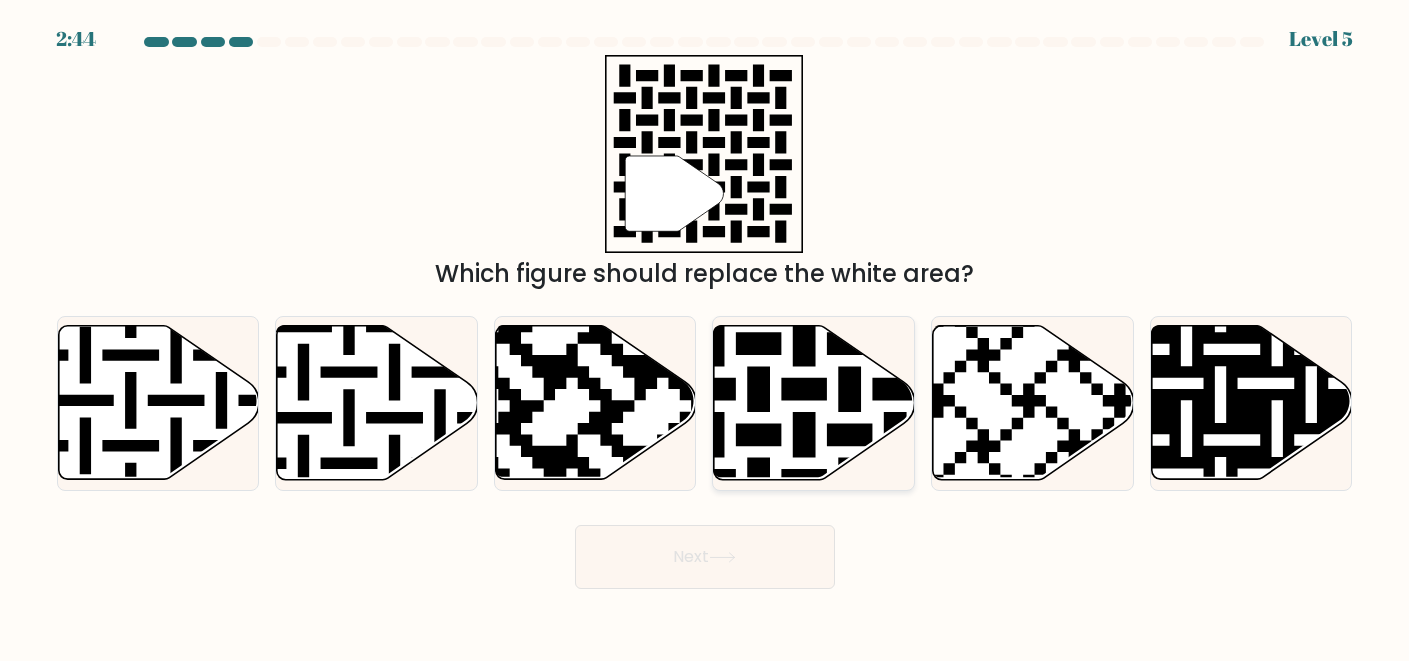 click 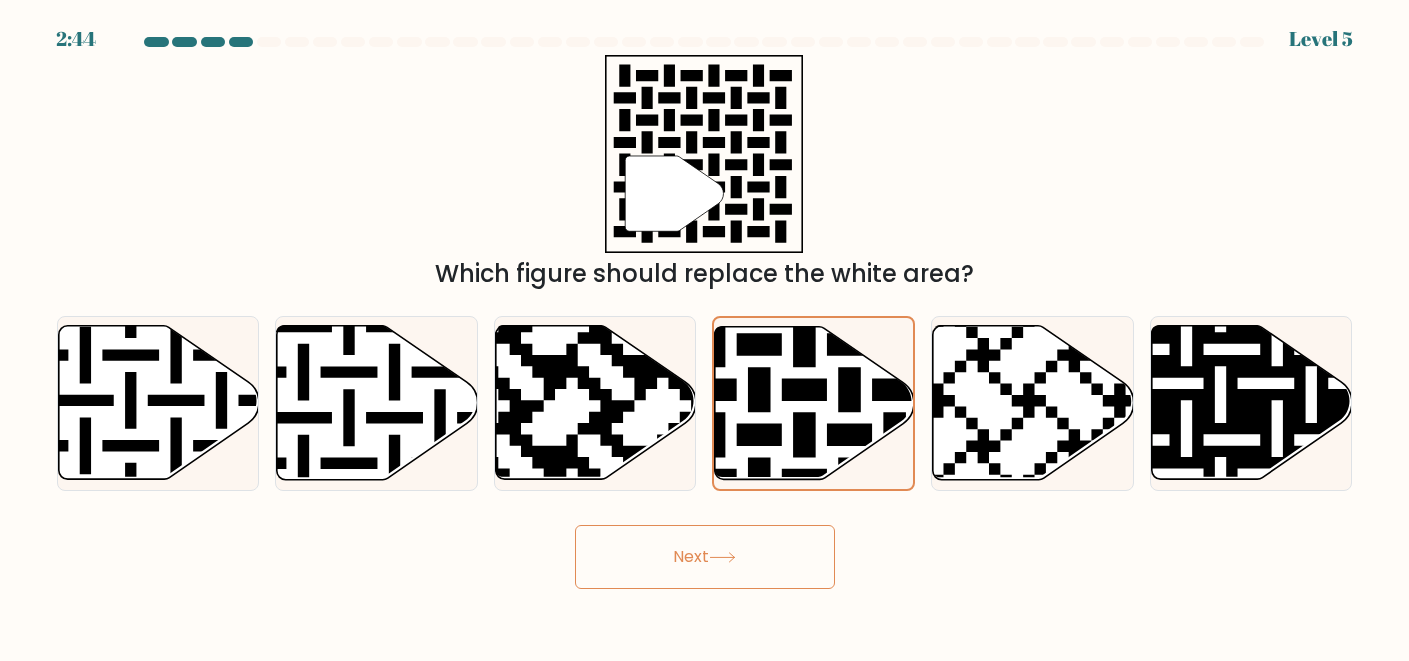 click on "Next" at bounding box center (705, 557) 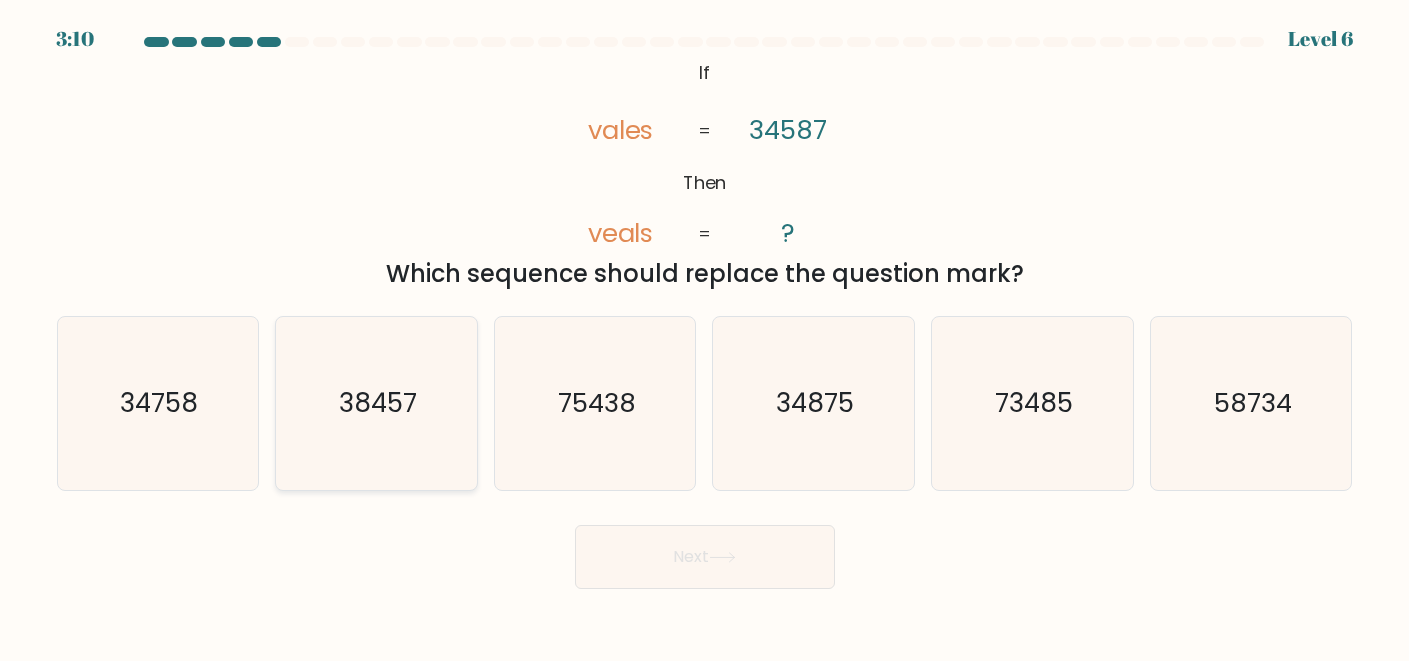 click on "38457" 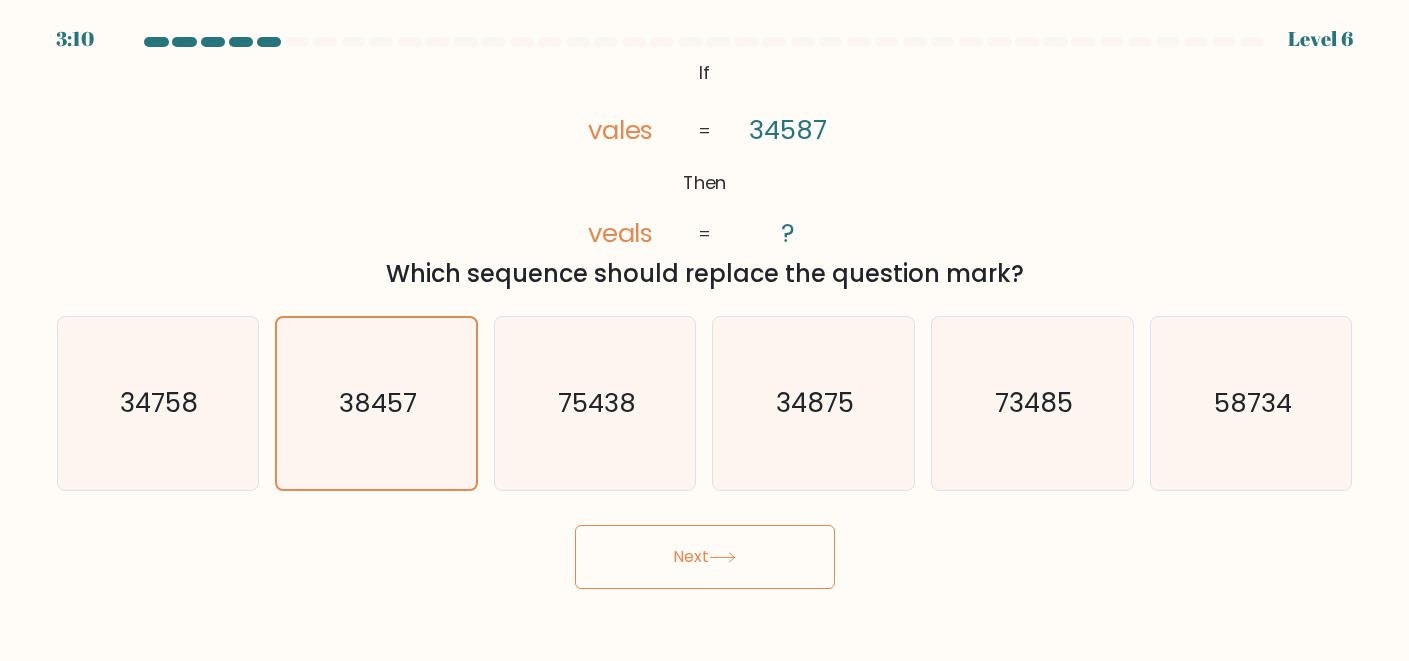 click on "Next" at bounding box center [705, 557] 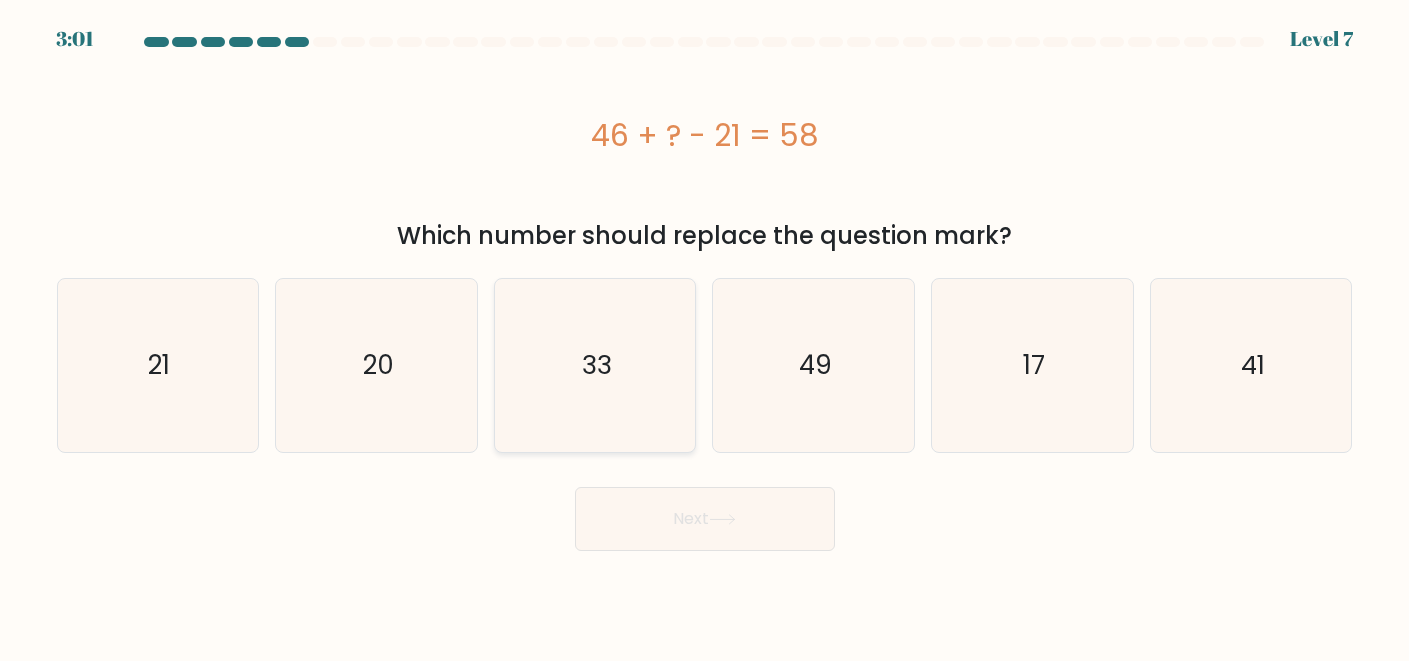 click on "33" 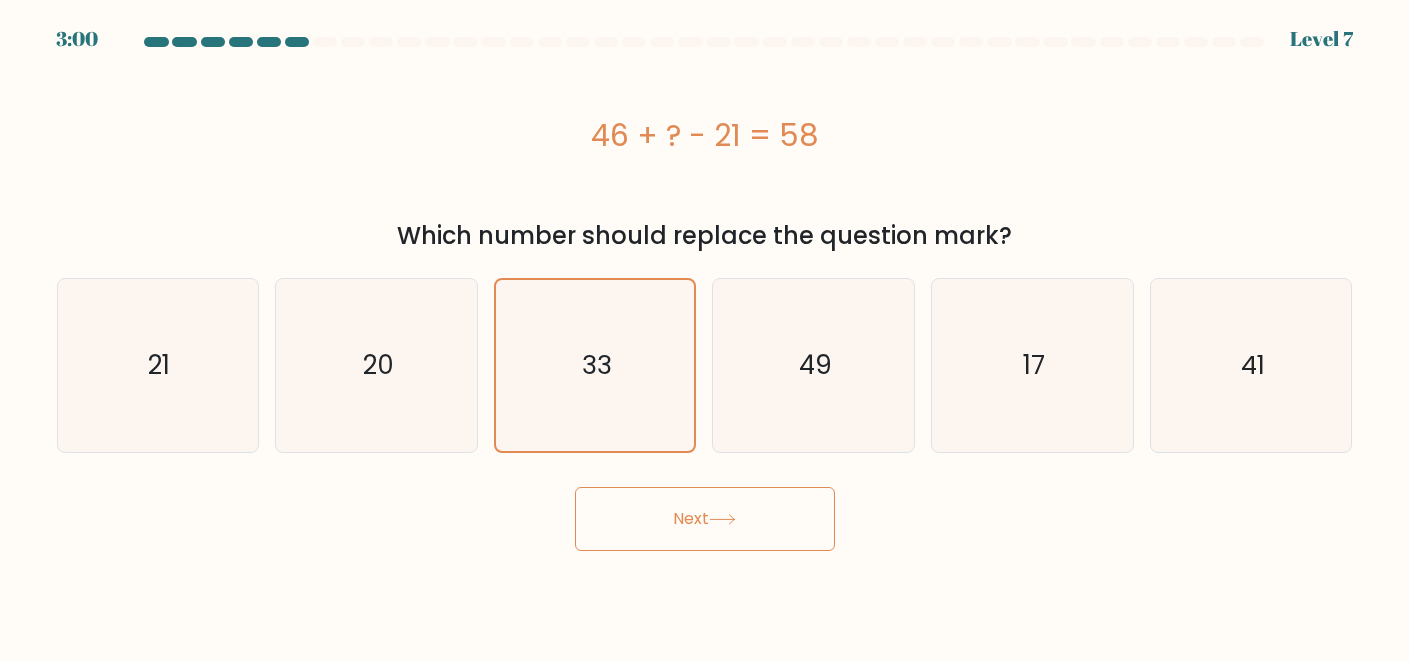 click 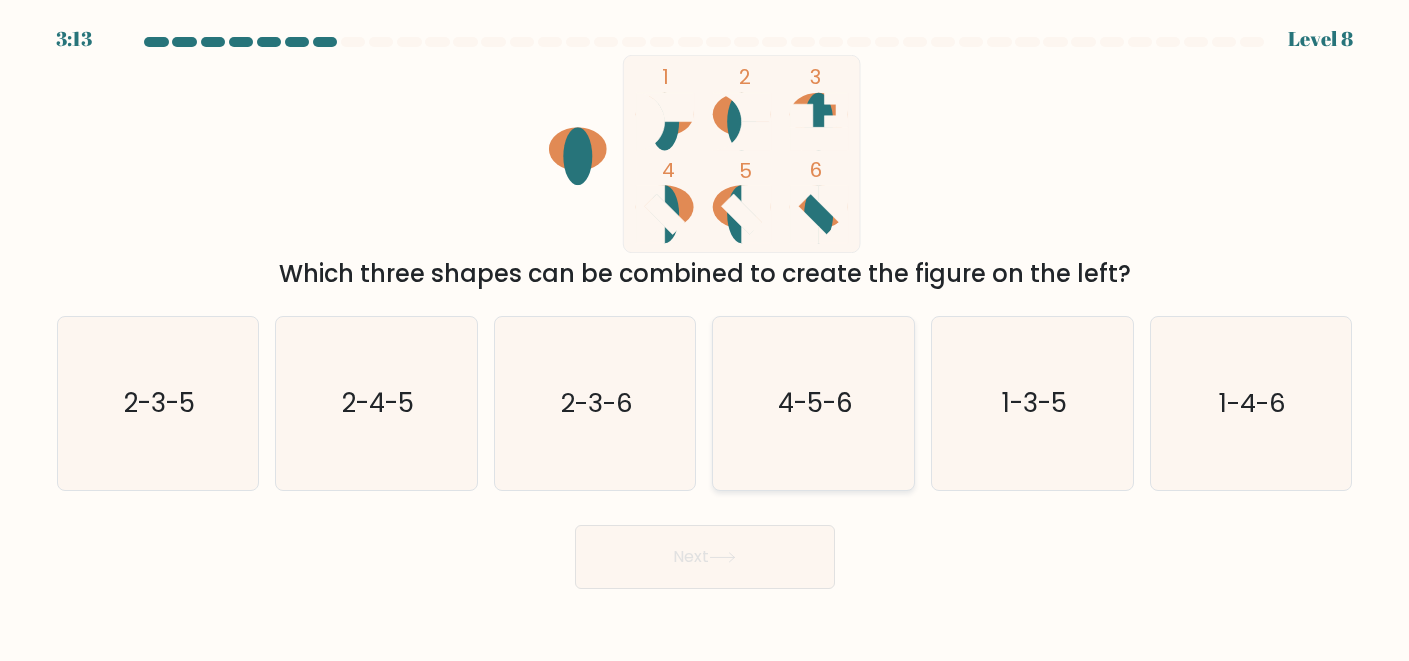 click on "4-5-6" 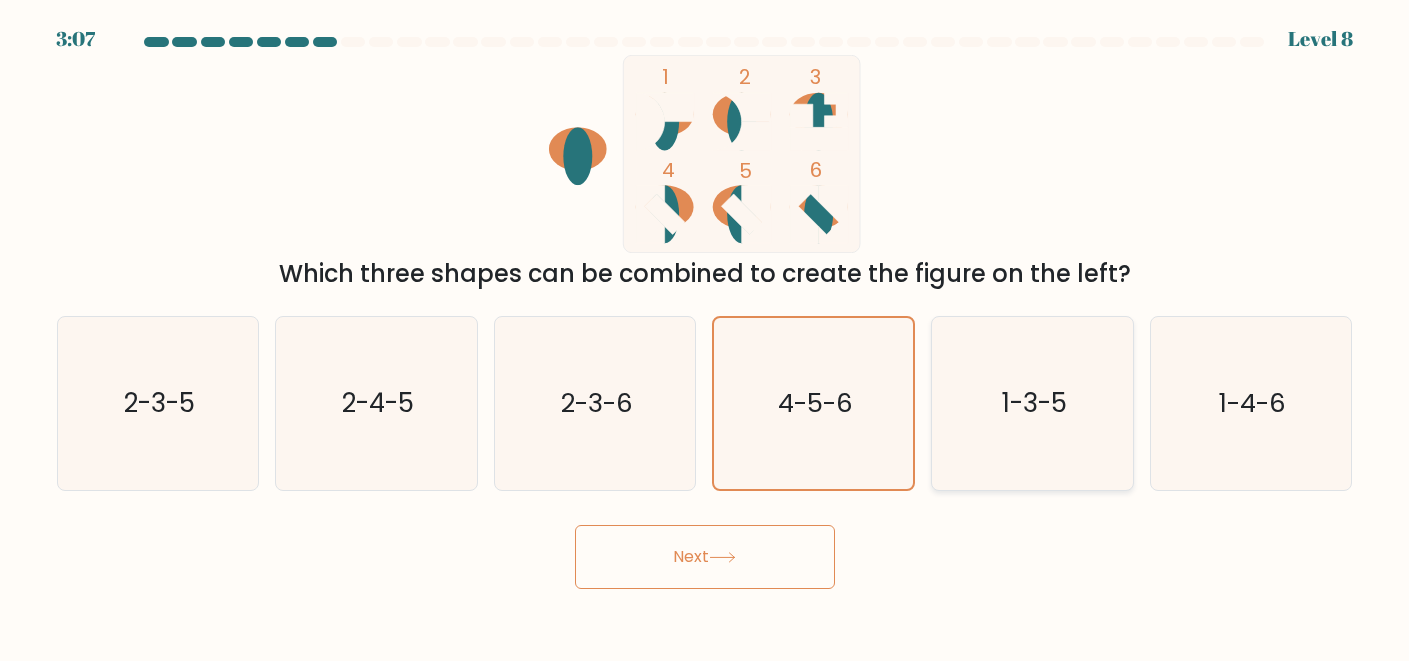 click on "1-3-5" 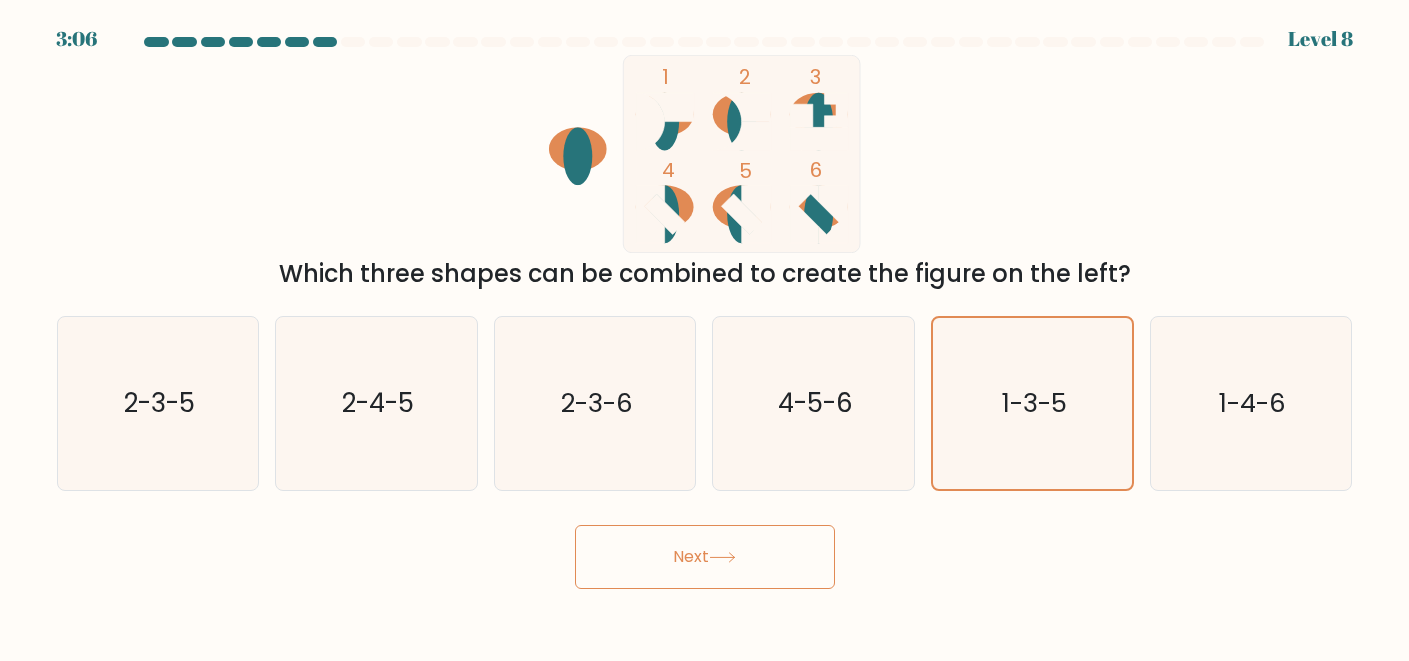 click on "Next" at bounding box center (705, 557) 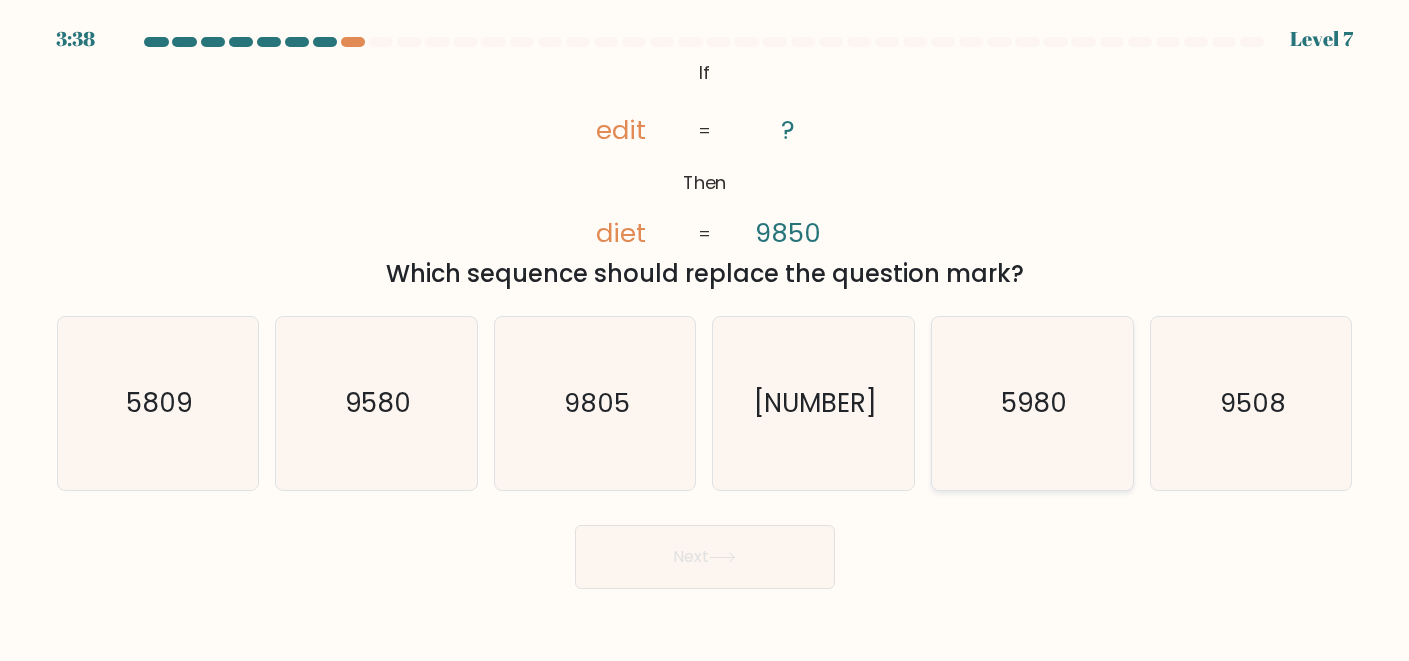 click on "5980" 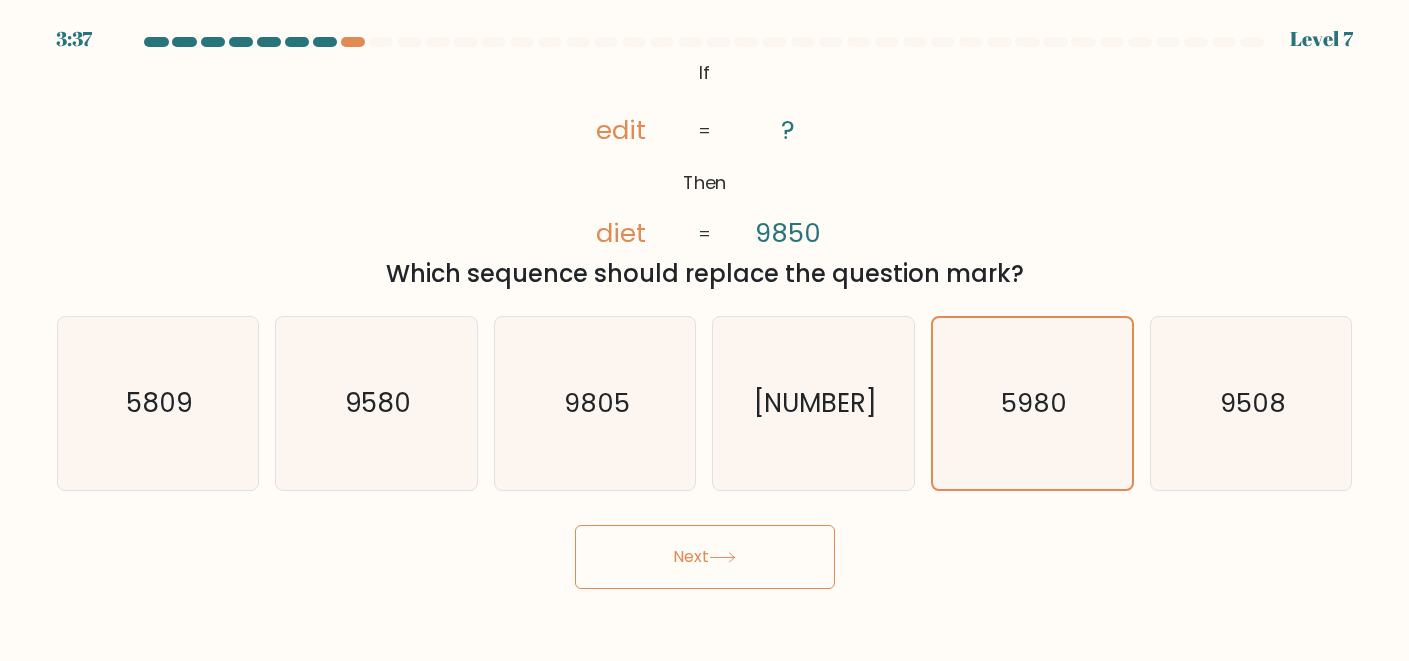 click on "Next" at bounding box center [705, 557] 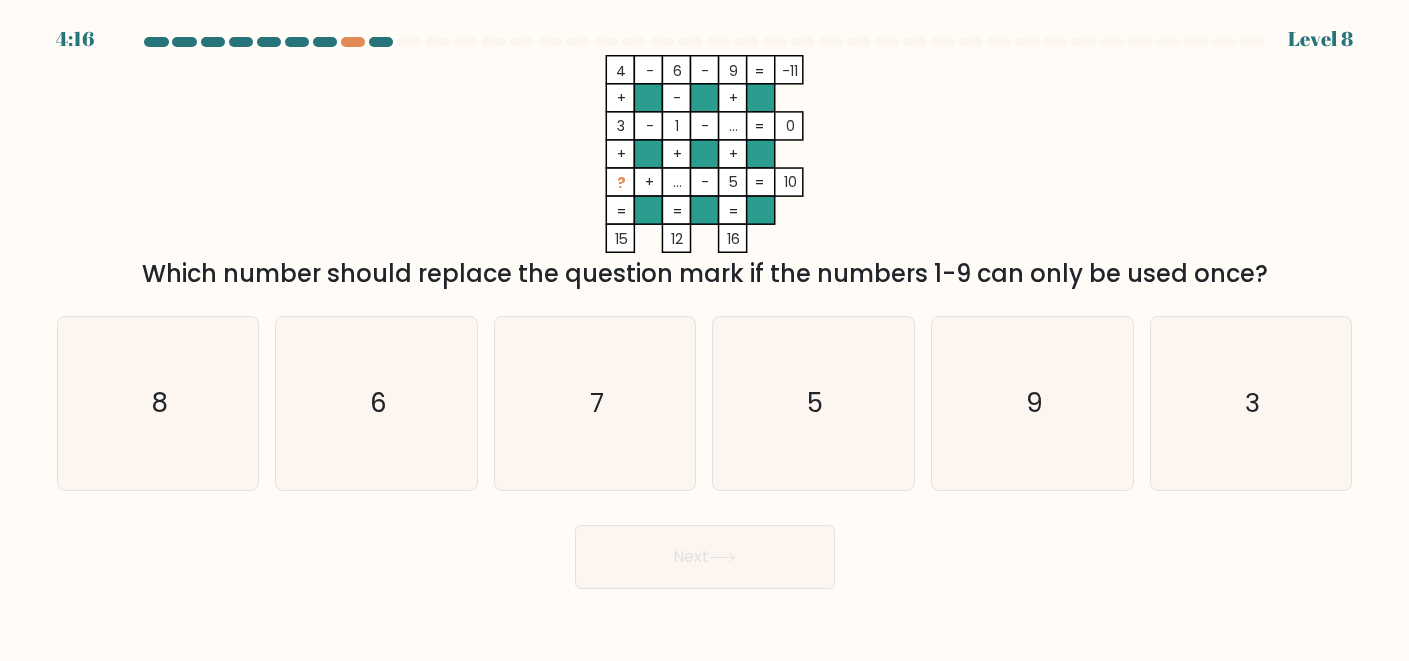 type 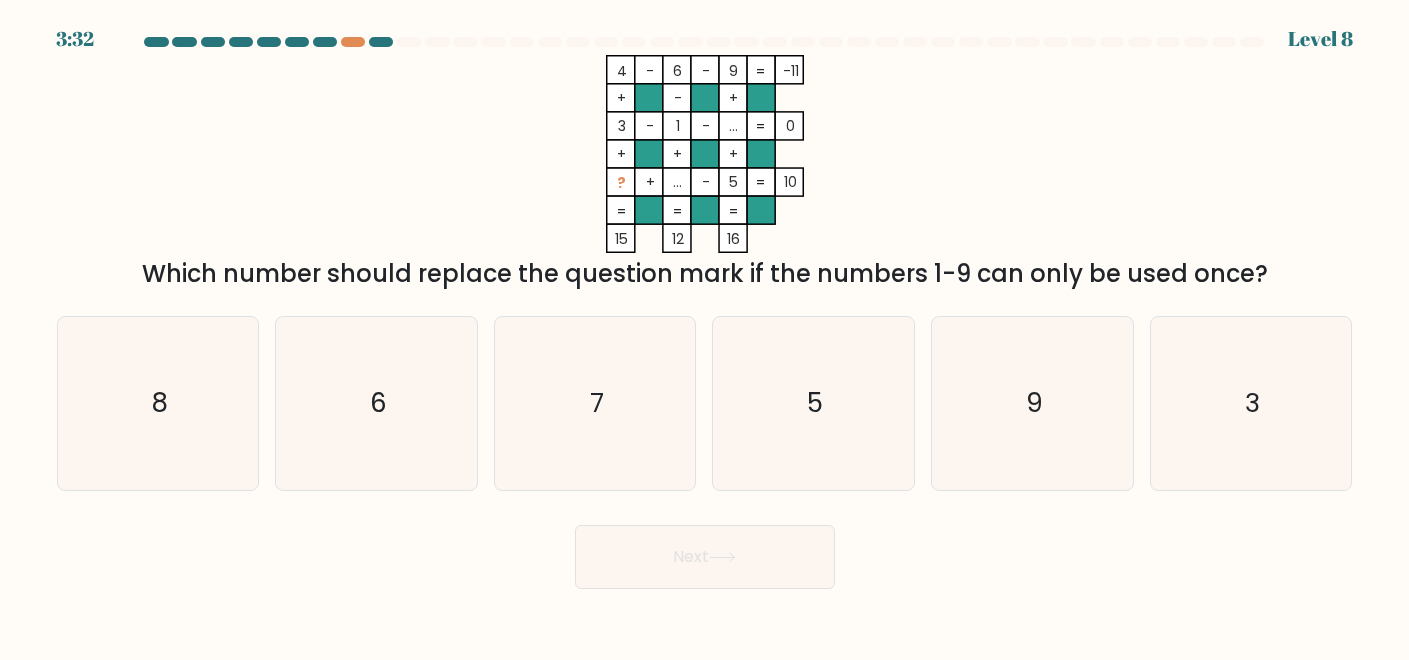 click on "b.
6" at bounding box center (376, 403) 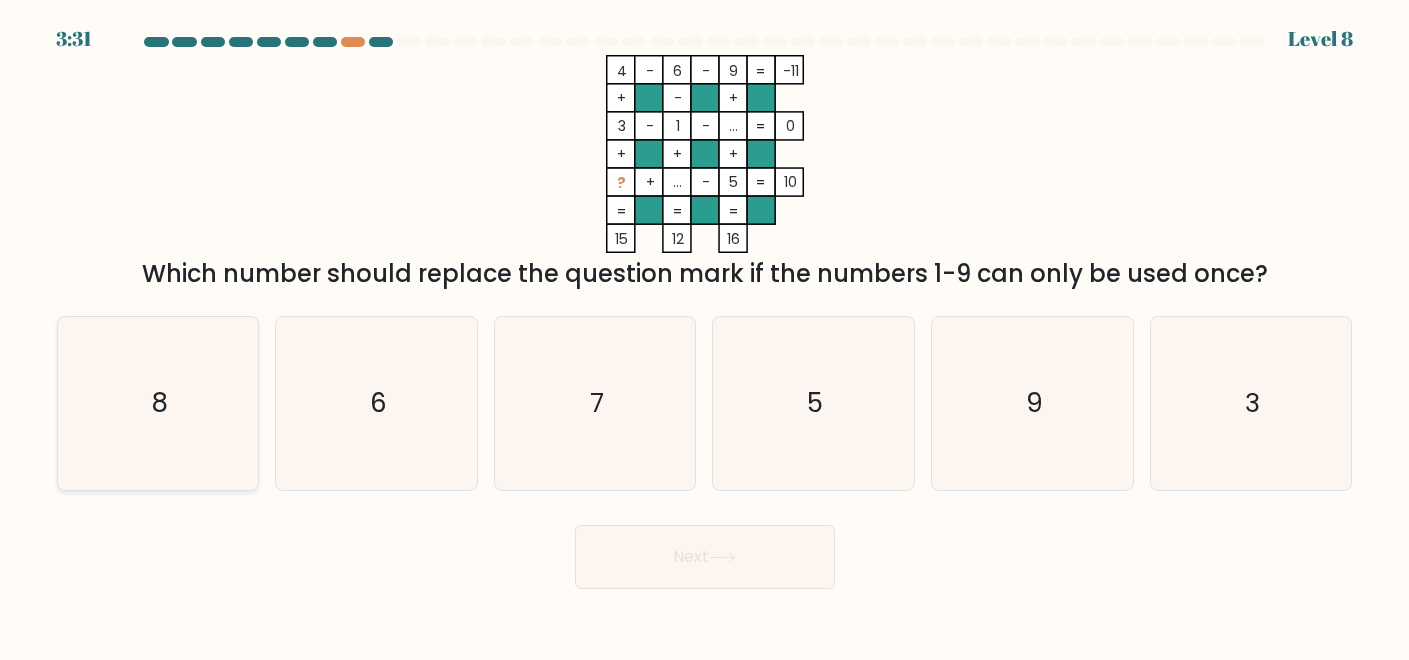 click on "8" 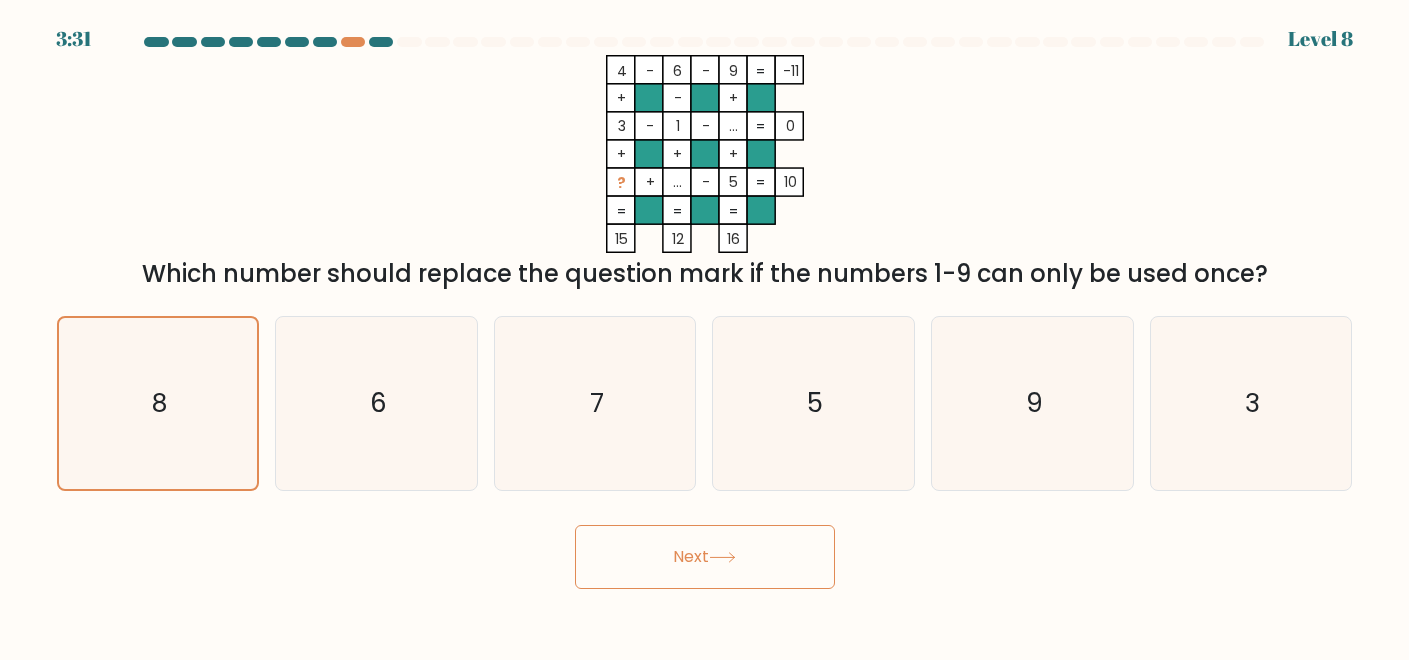click on "Next" at bounding box center (705, 557) 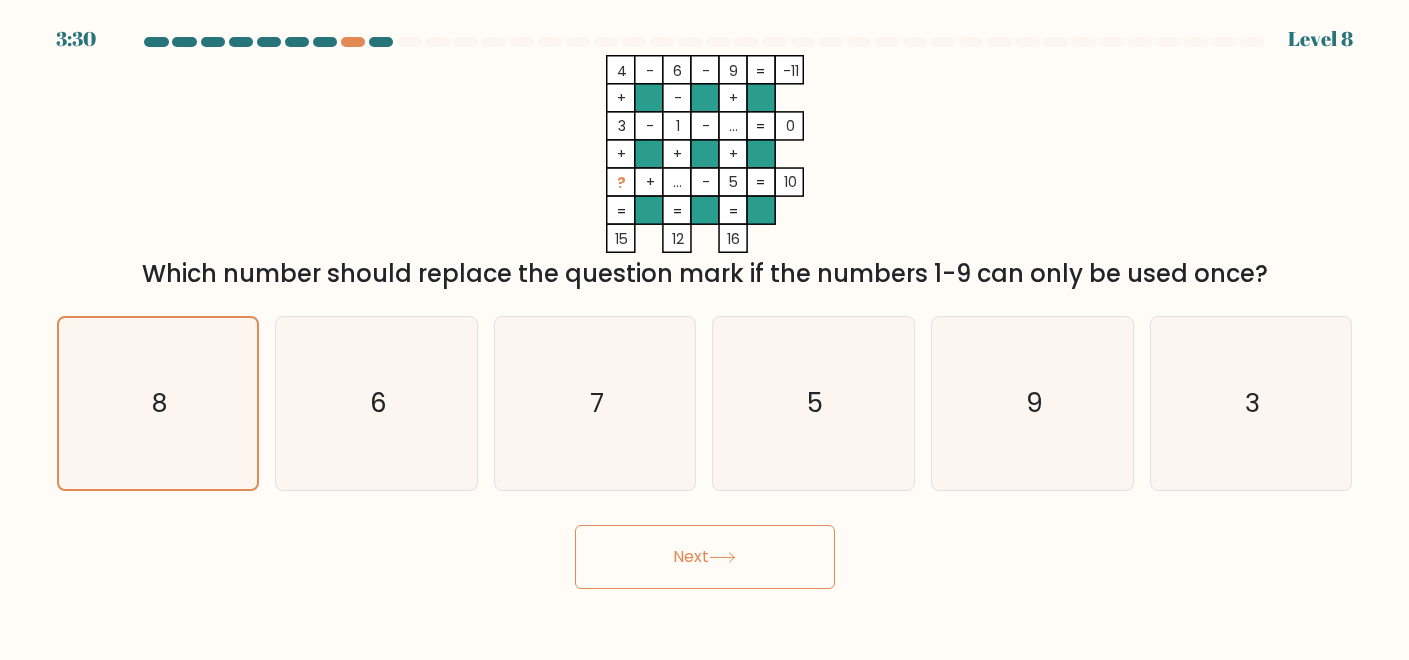 click 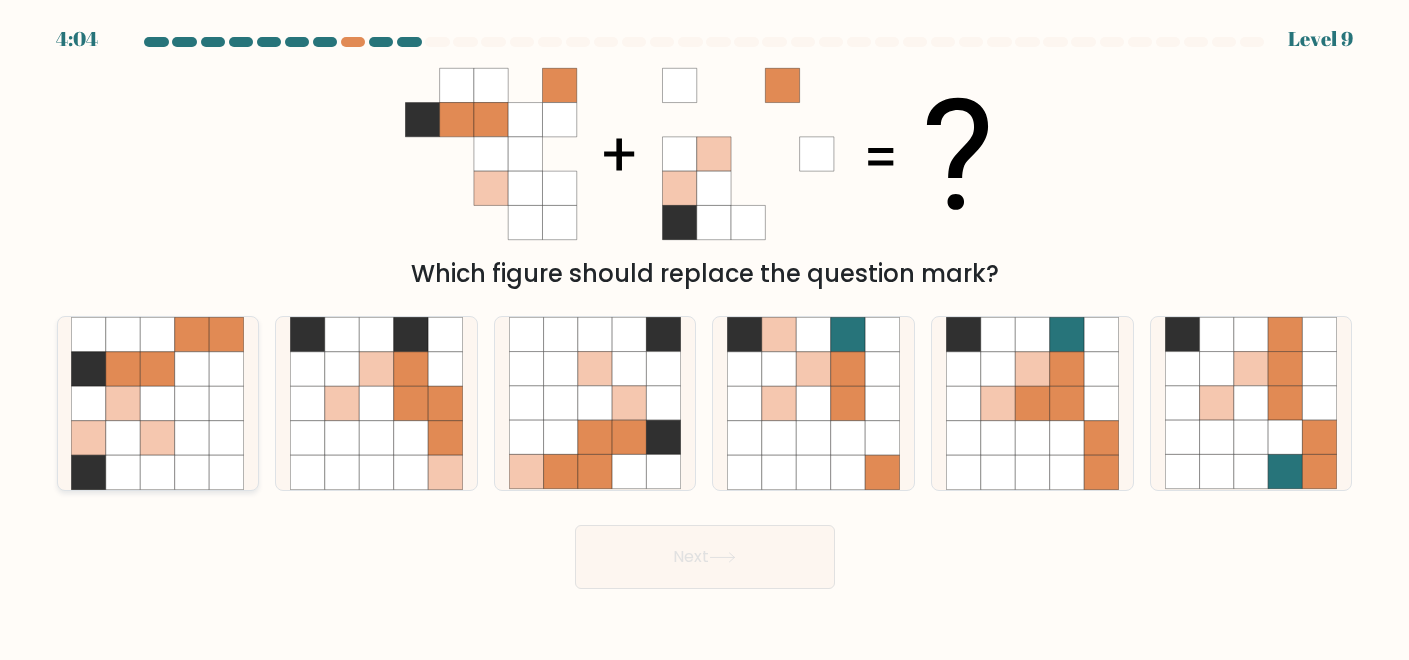 click 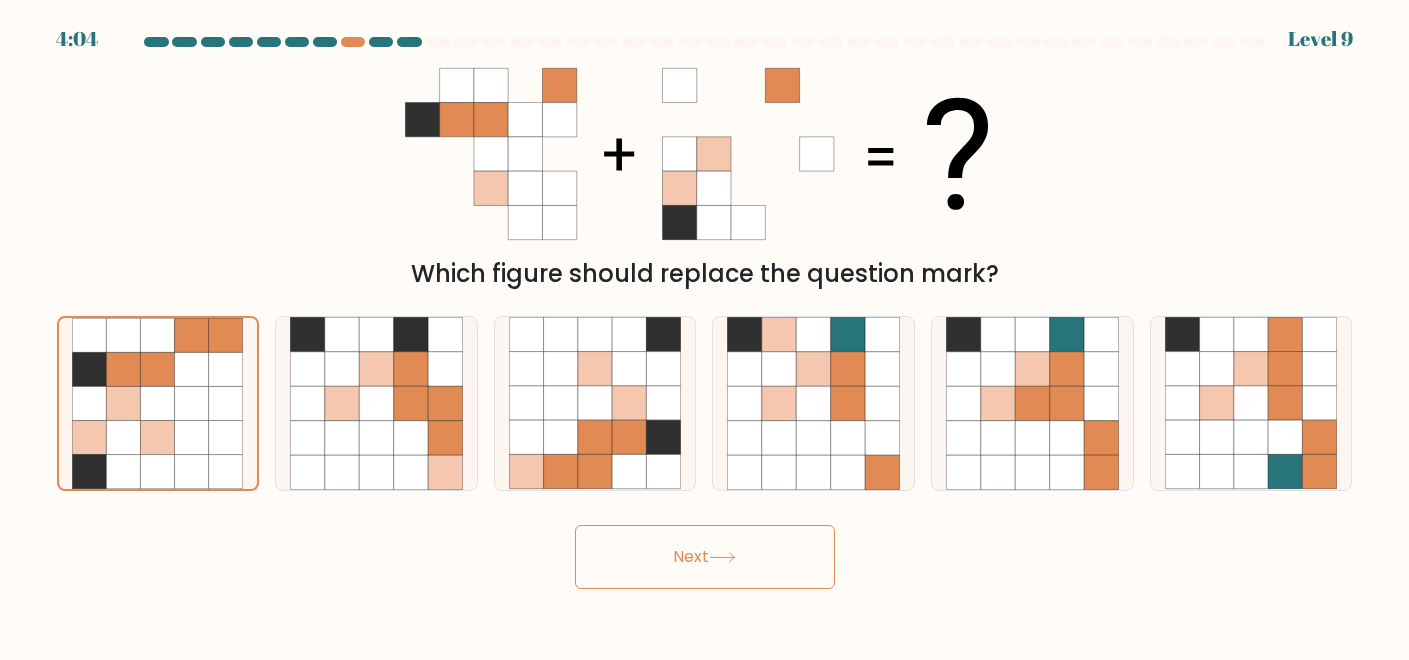 click on "Next" at bounding box center [705, 557] 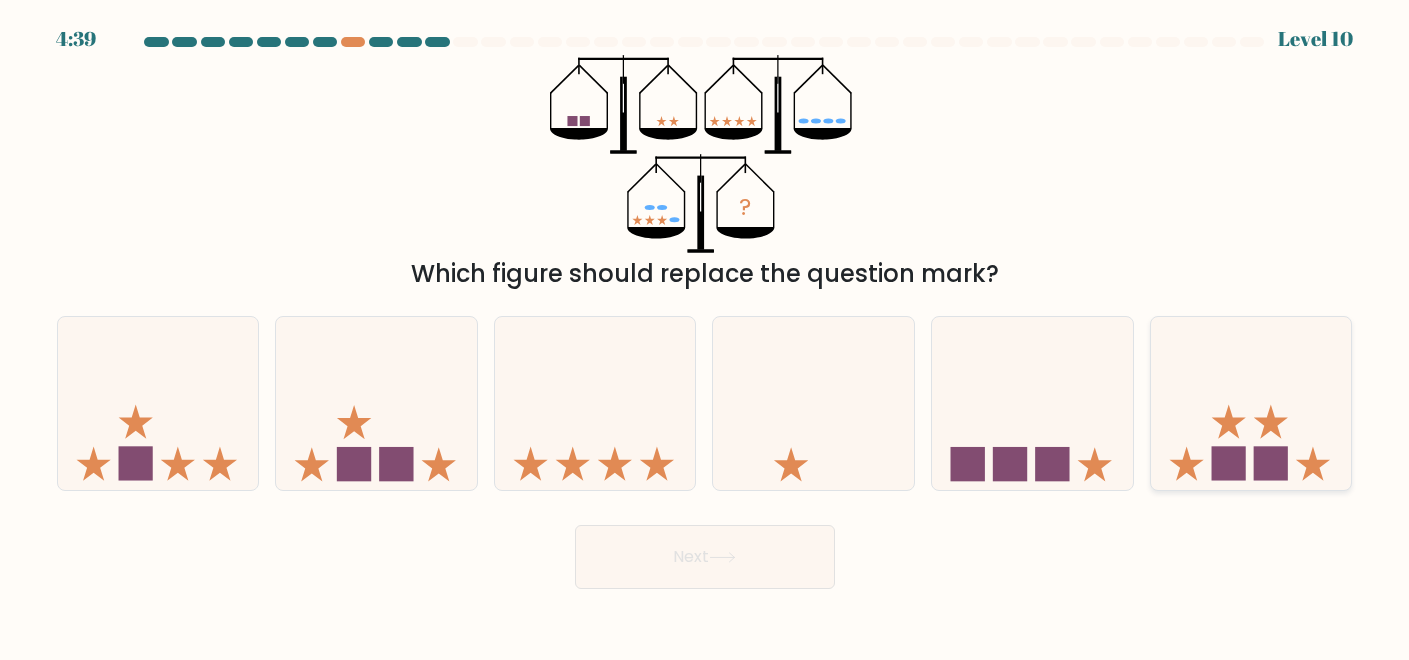 click 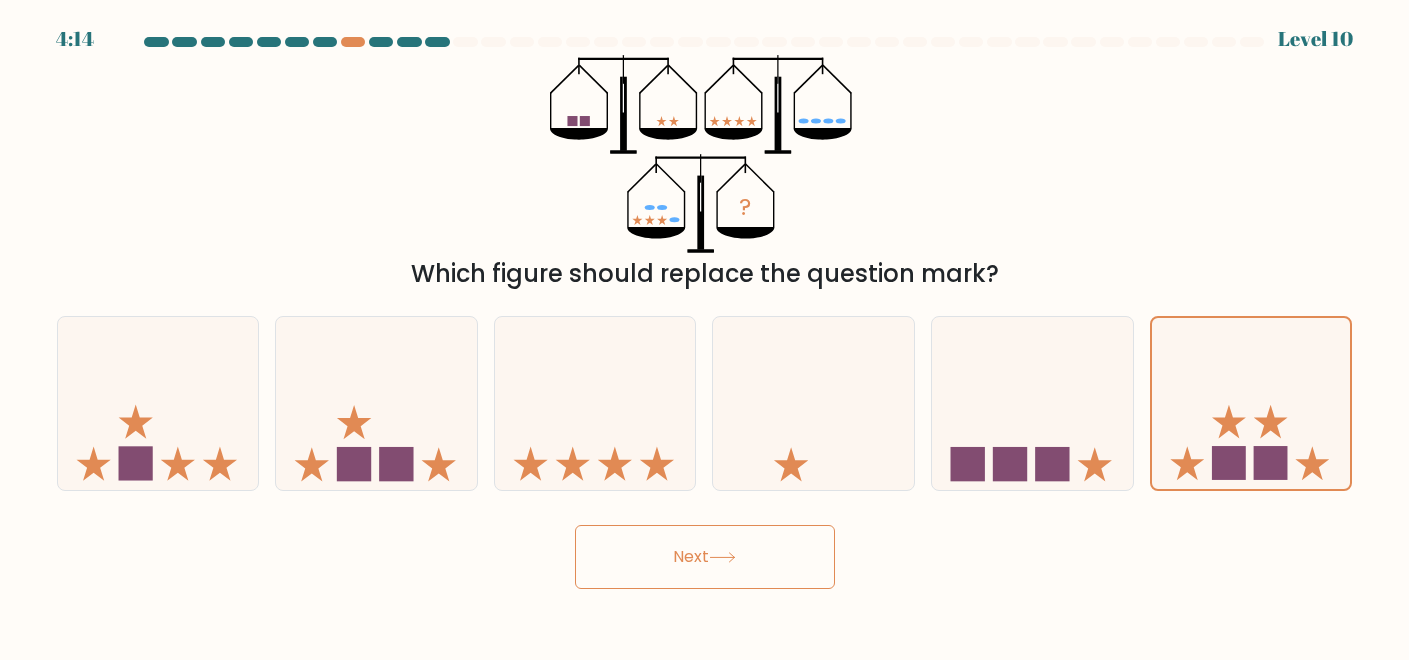 click on "Next" at bounding box center (705, 557) 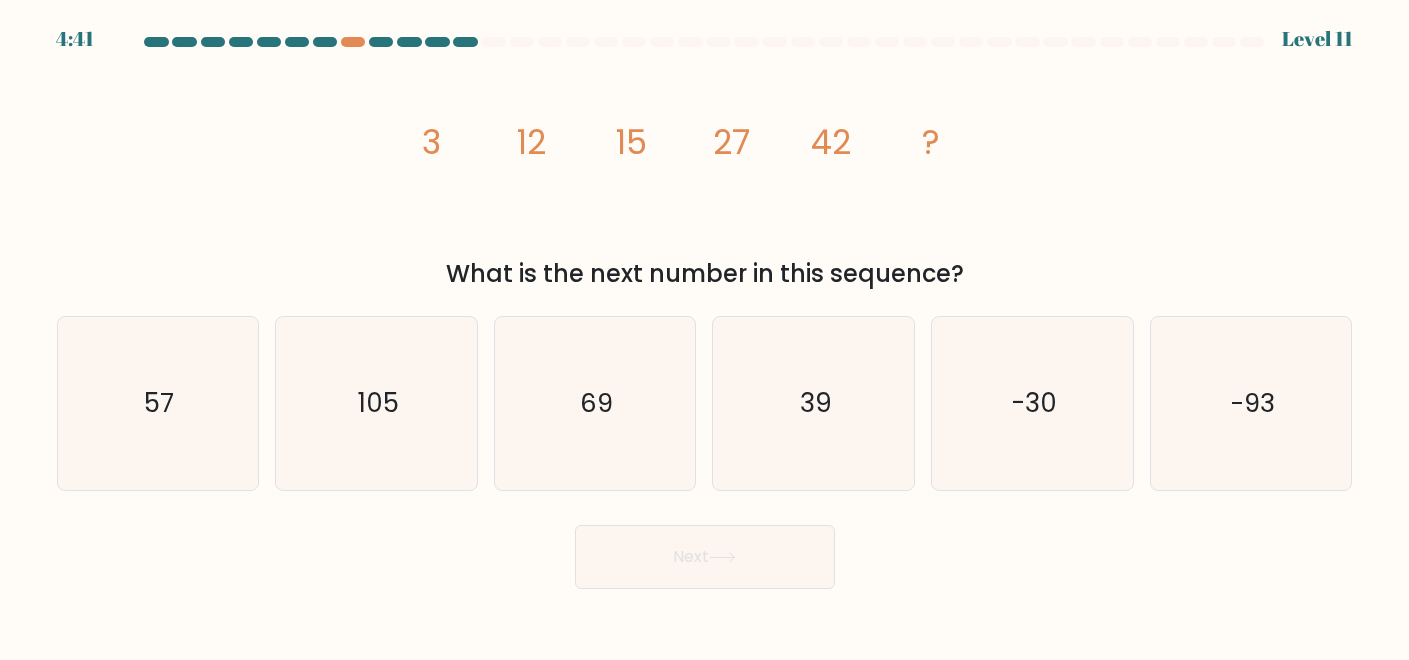 drag, startPoint x: 386, startPoint y: 123, endPoint x: 954, endPoint y: 280, distance: 589.2987 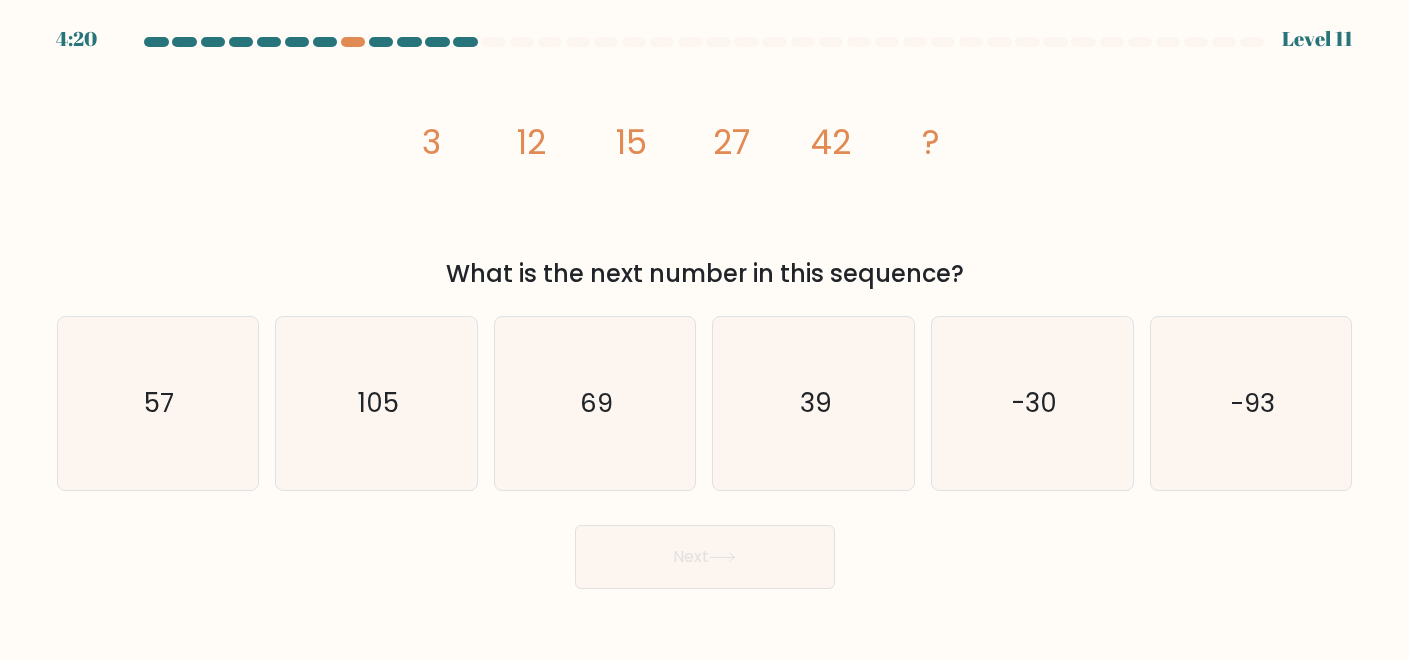 click on "Next" at bounding box center [705, 552] 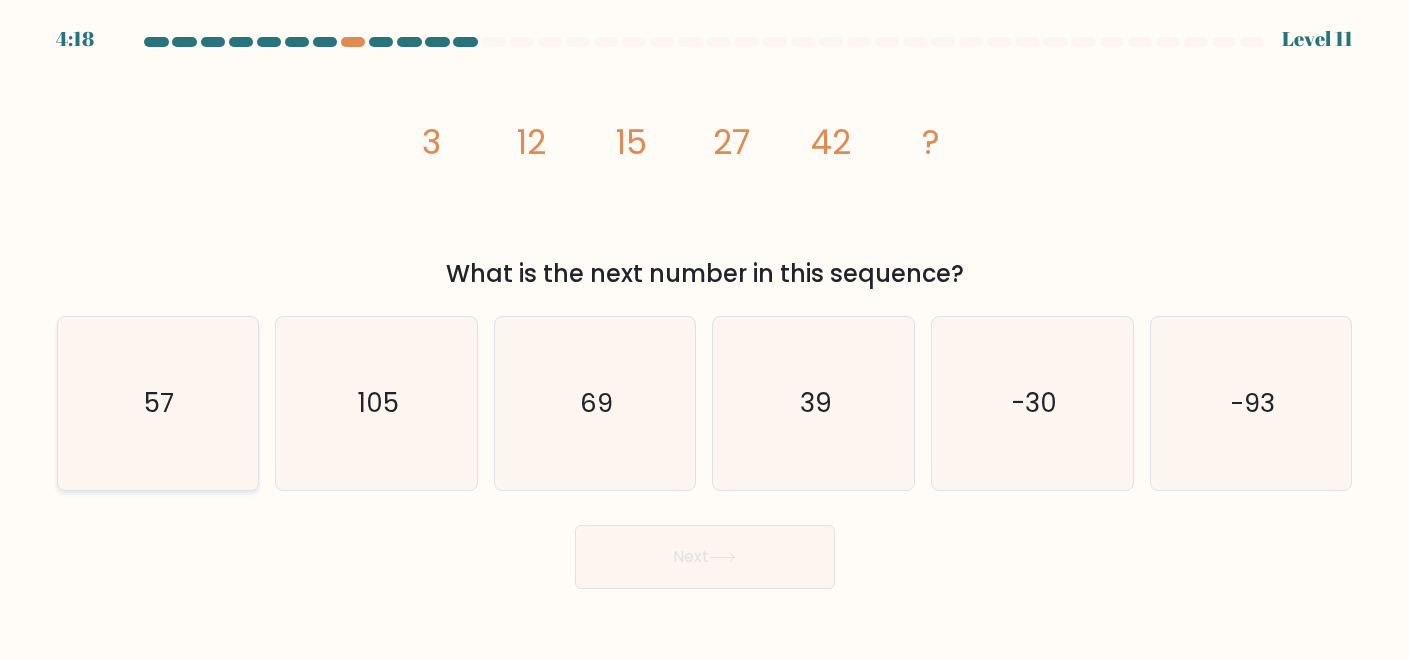 click on "57" 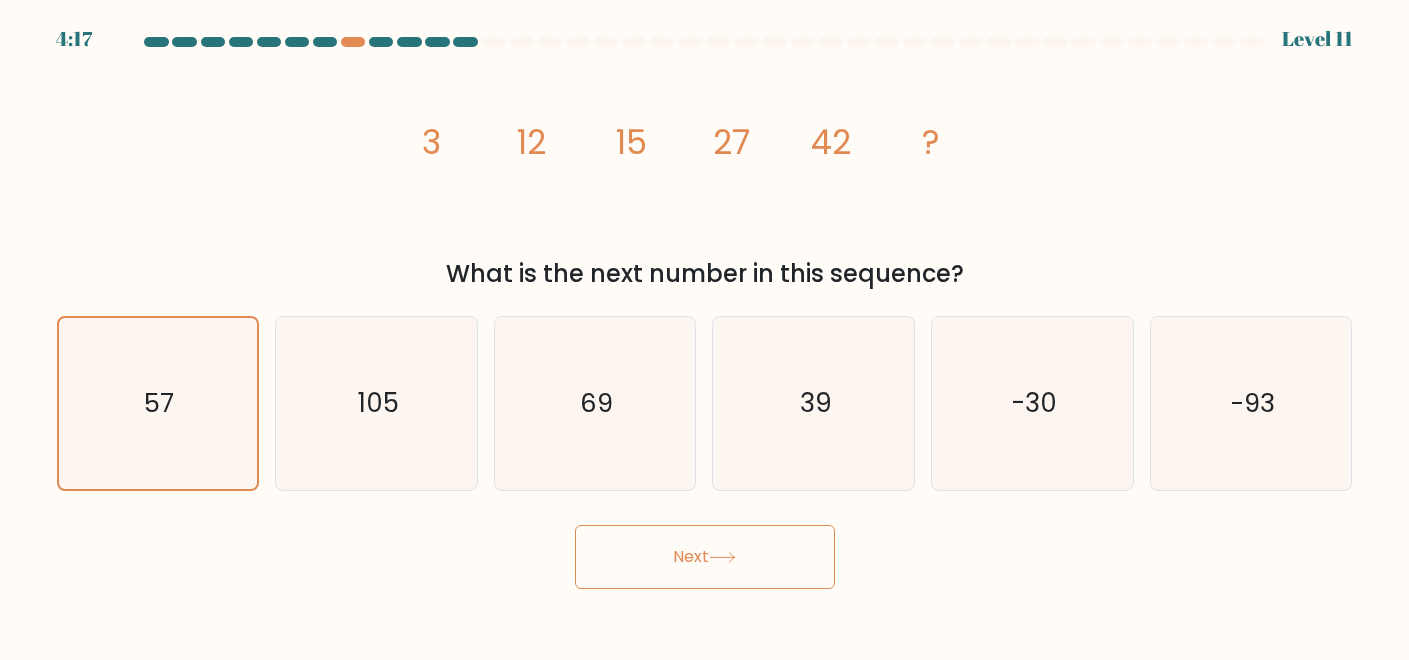 click on "Next" at bounding box center [705, 557] 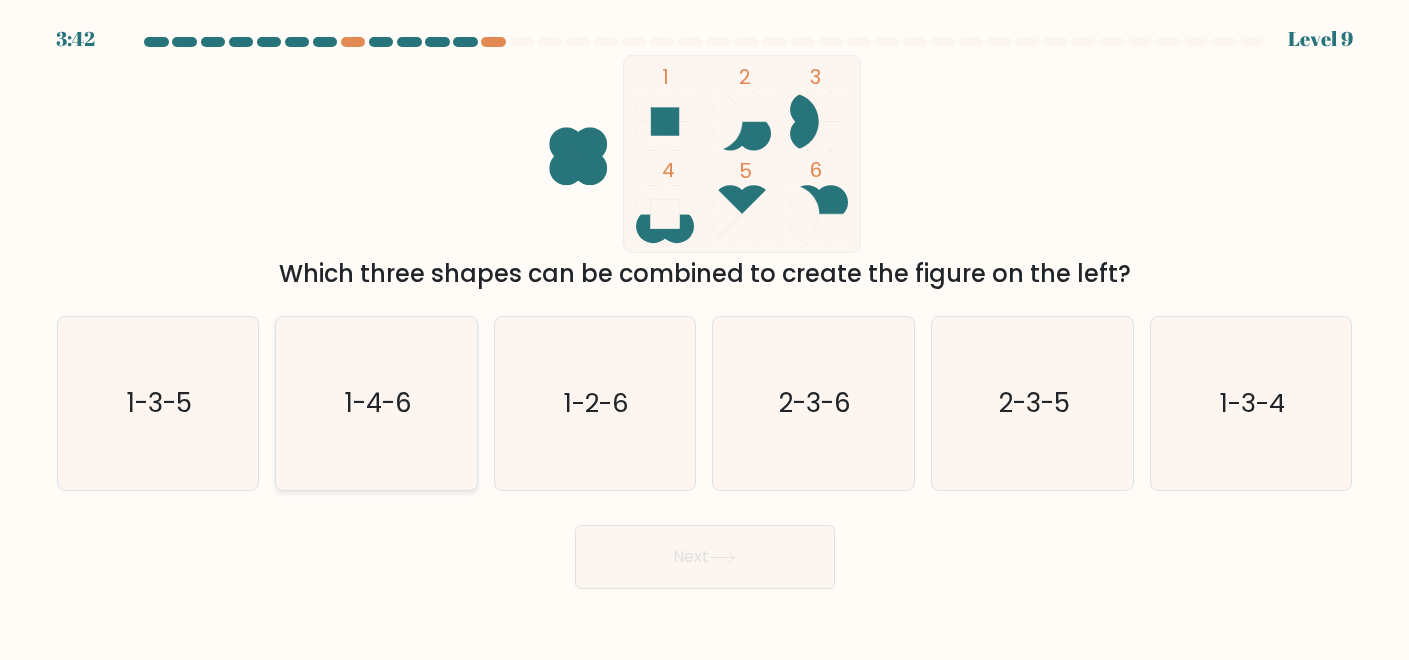 click on "1-4-6" 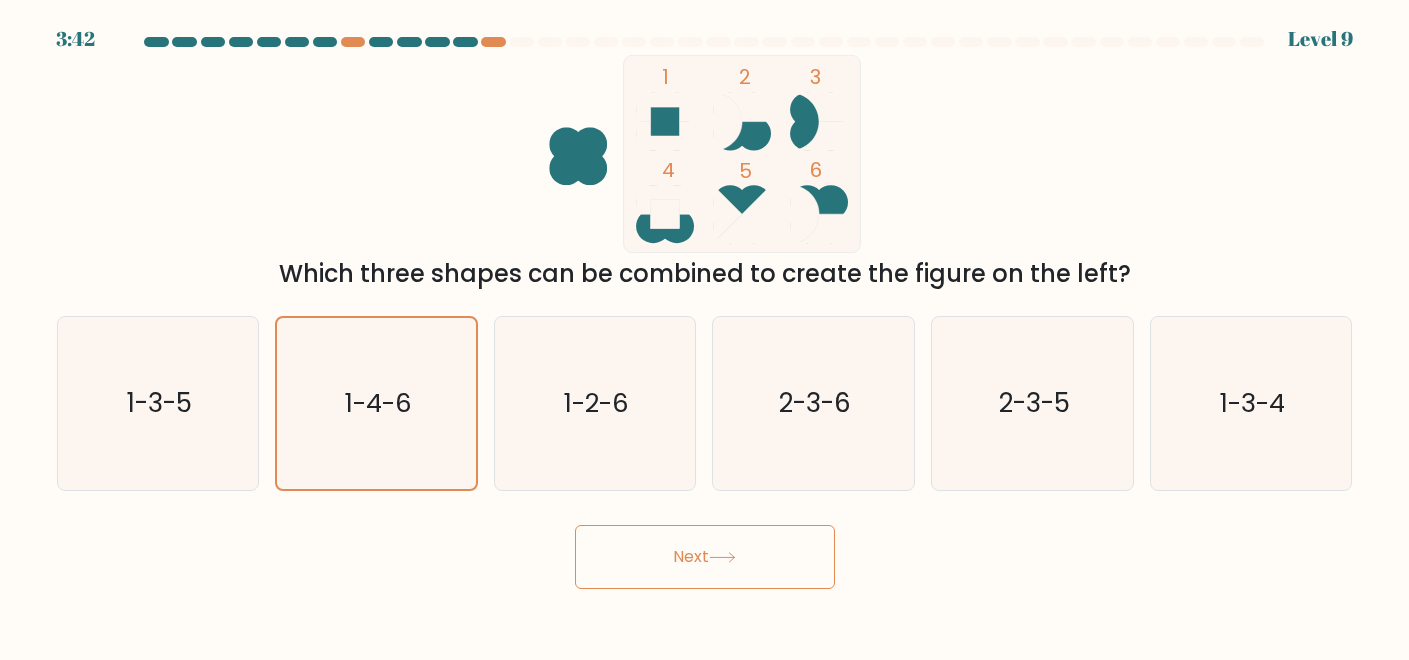 click on "Next" at bounding box center (705, 557) 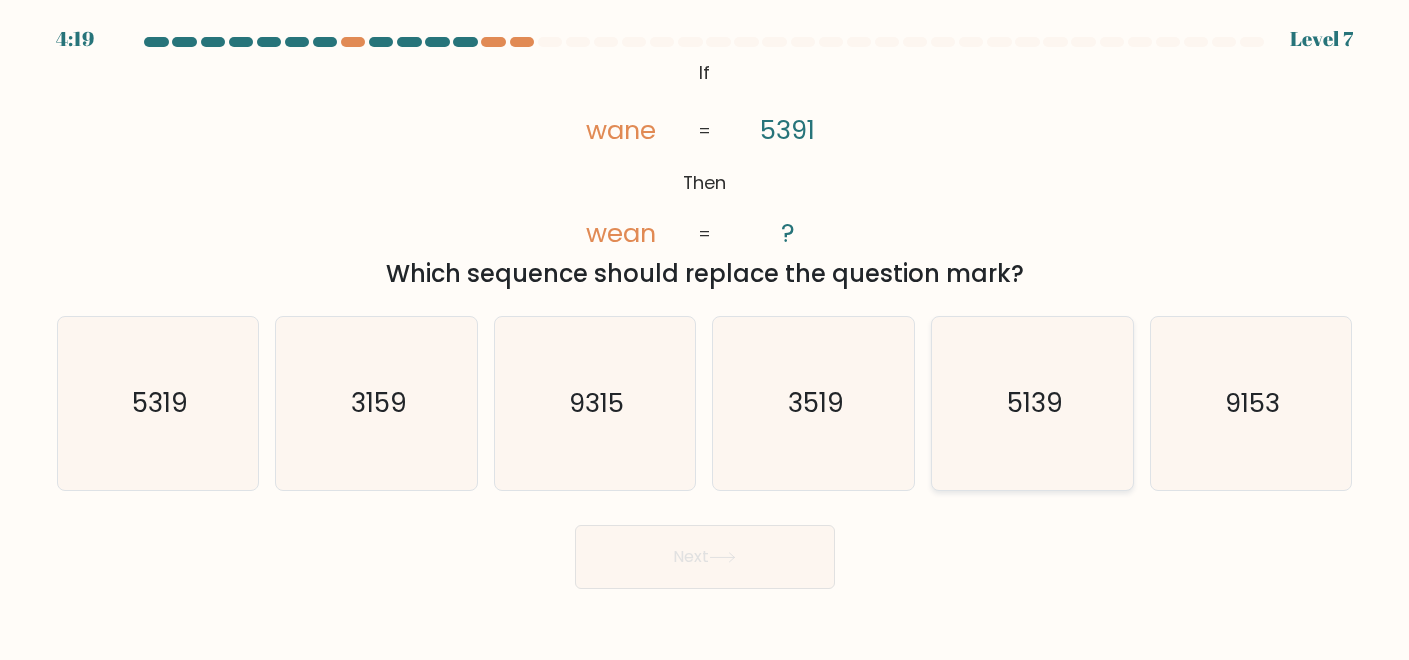click on "5139" 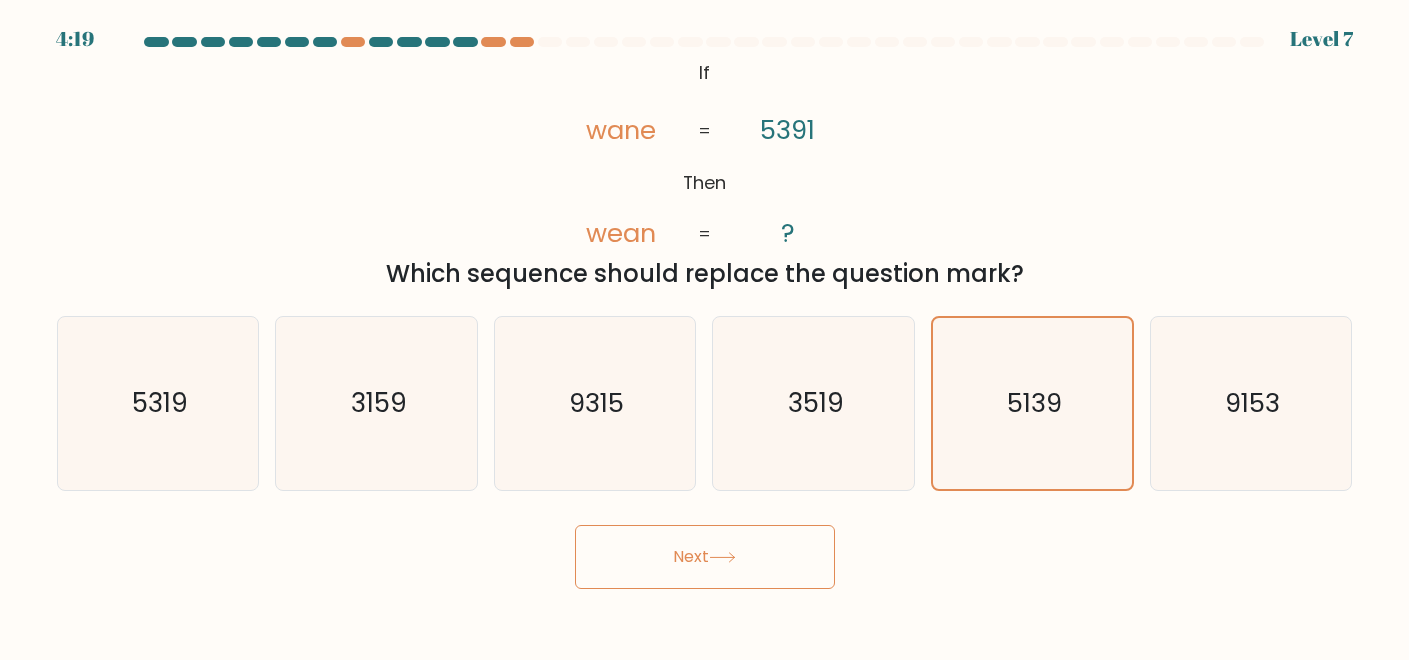 click on "Next" at bounding box center [705, 557] 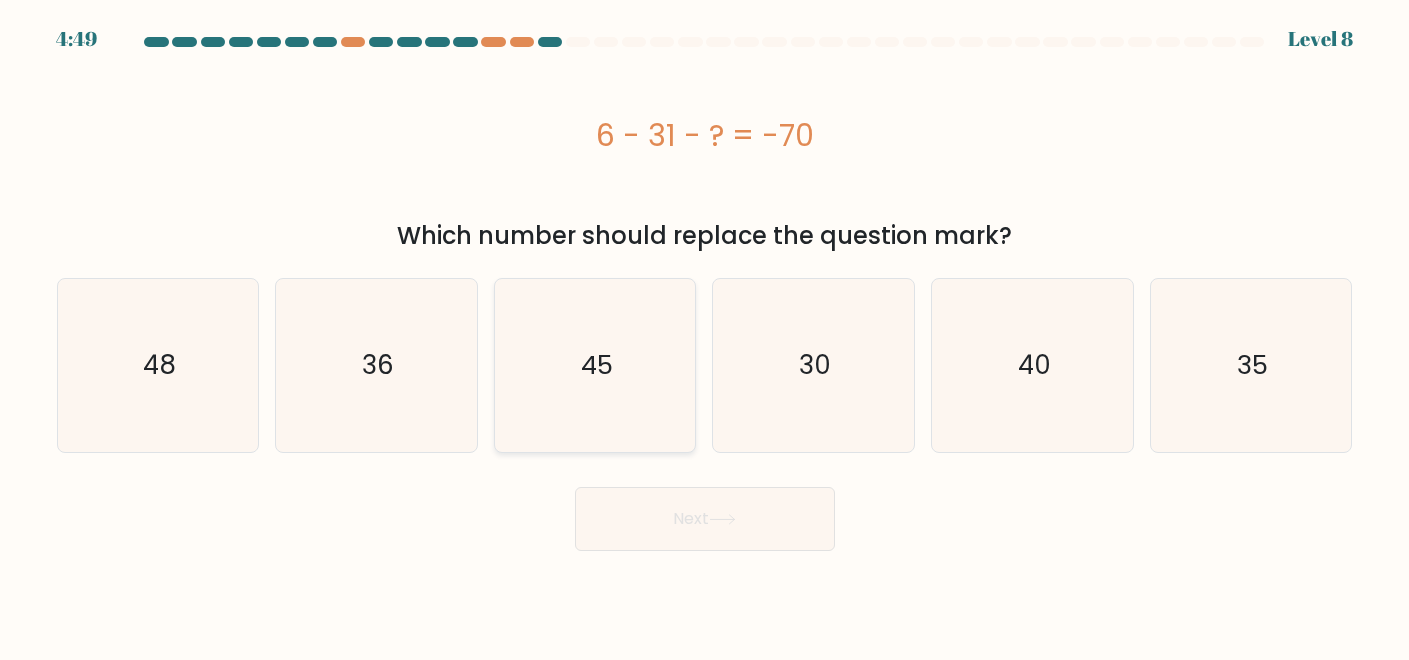 click on "45" 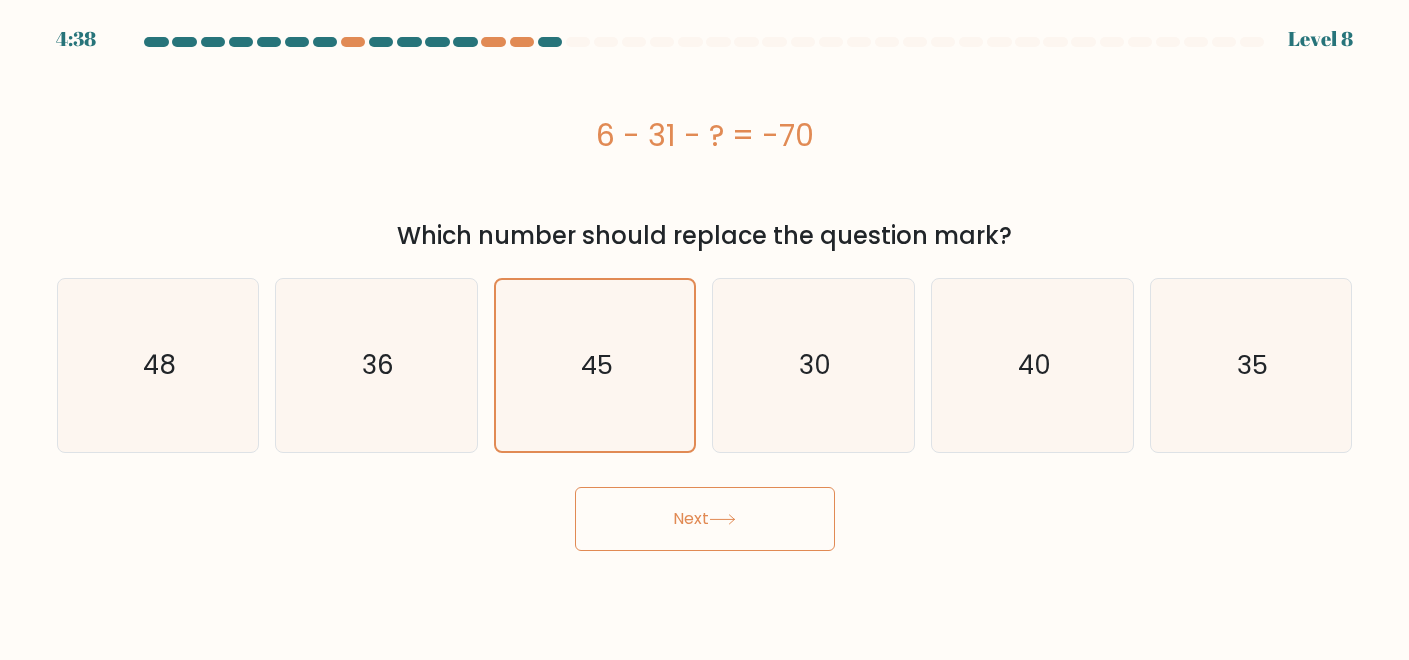 click on "Next" at bounding box center (705, 519) 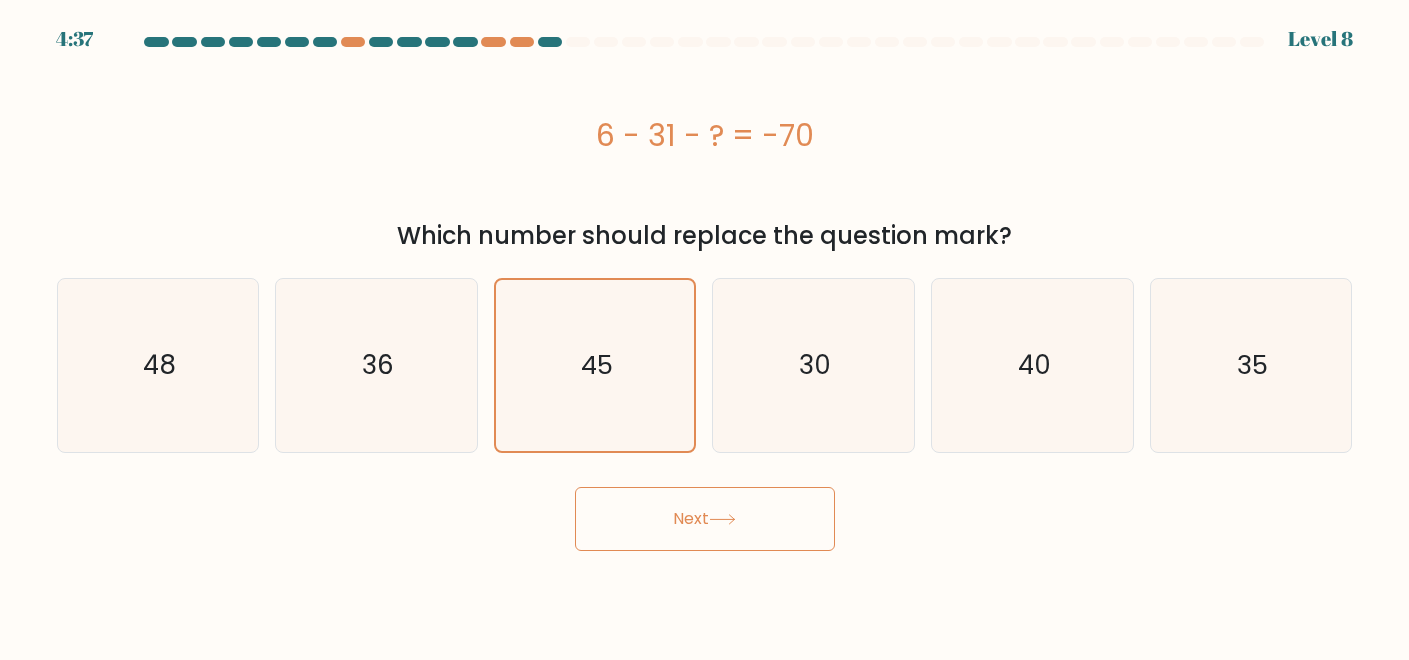 click on "Next" at bounding box center [705, 519] 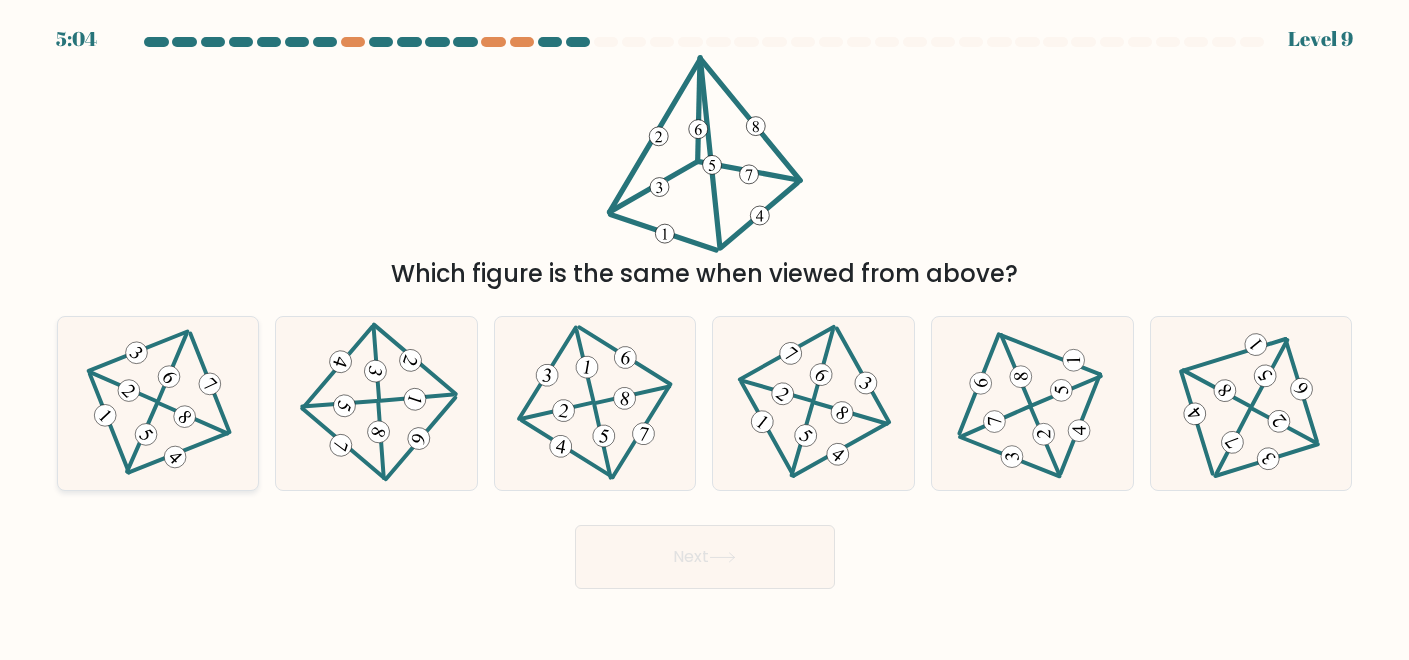 click 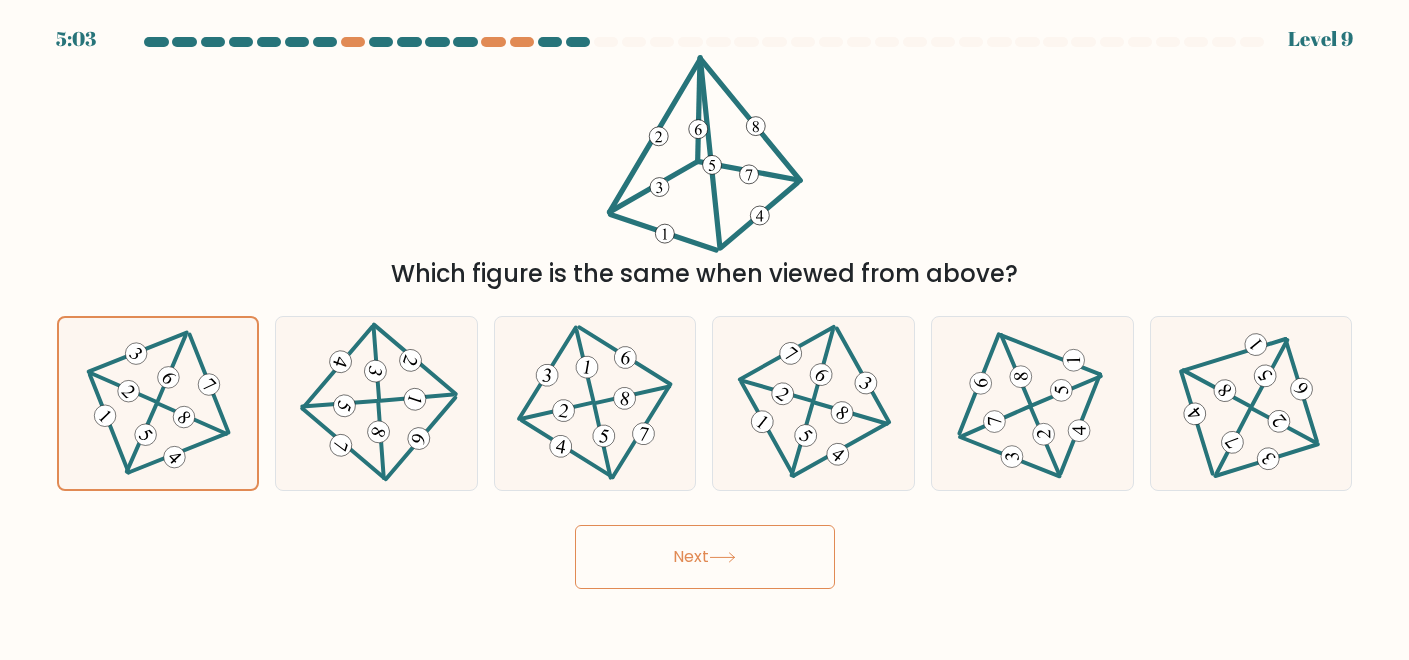 click on "Next" at bounding box center (705, 557) 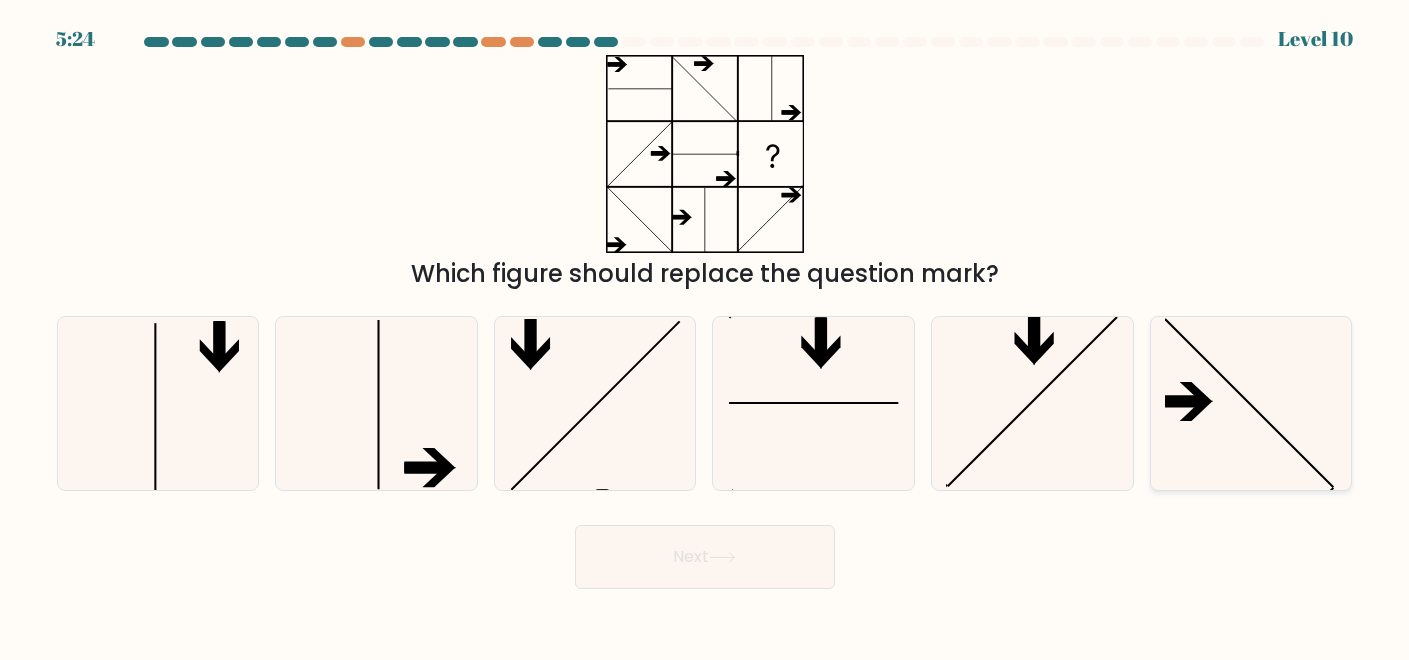 click 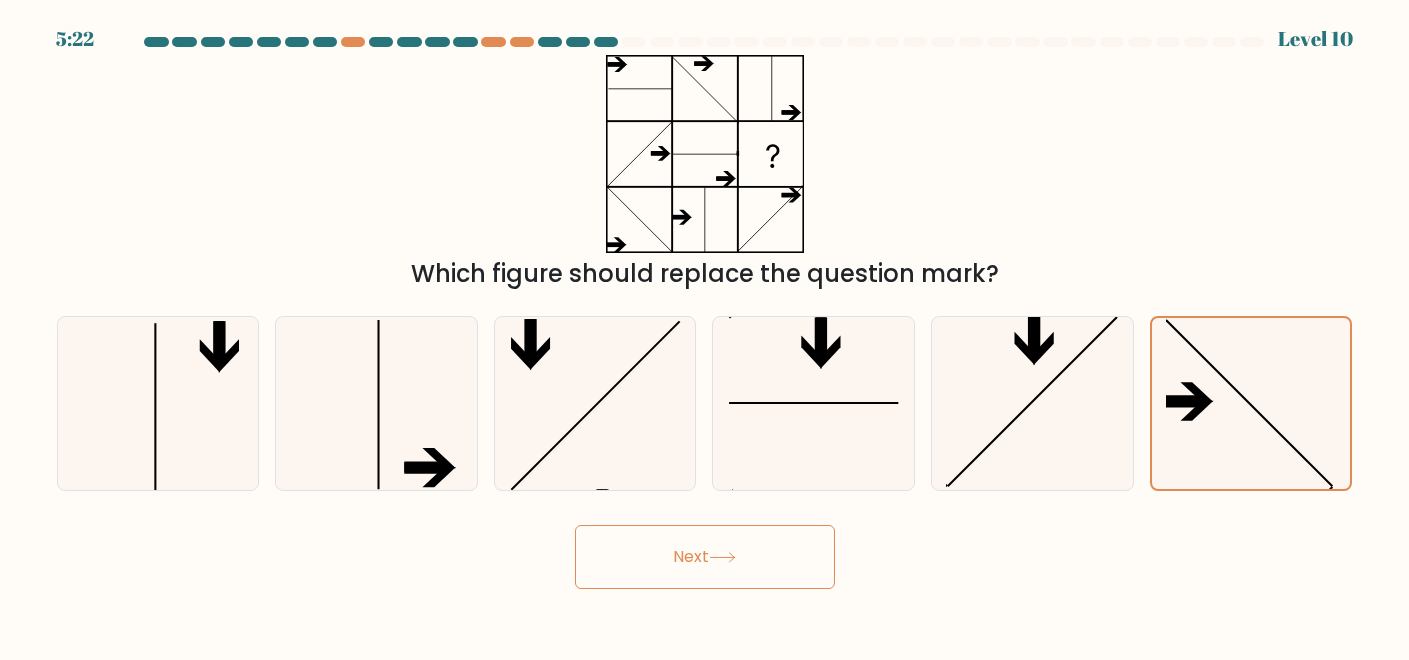 click on "Next" at bounding box center [705, 557] 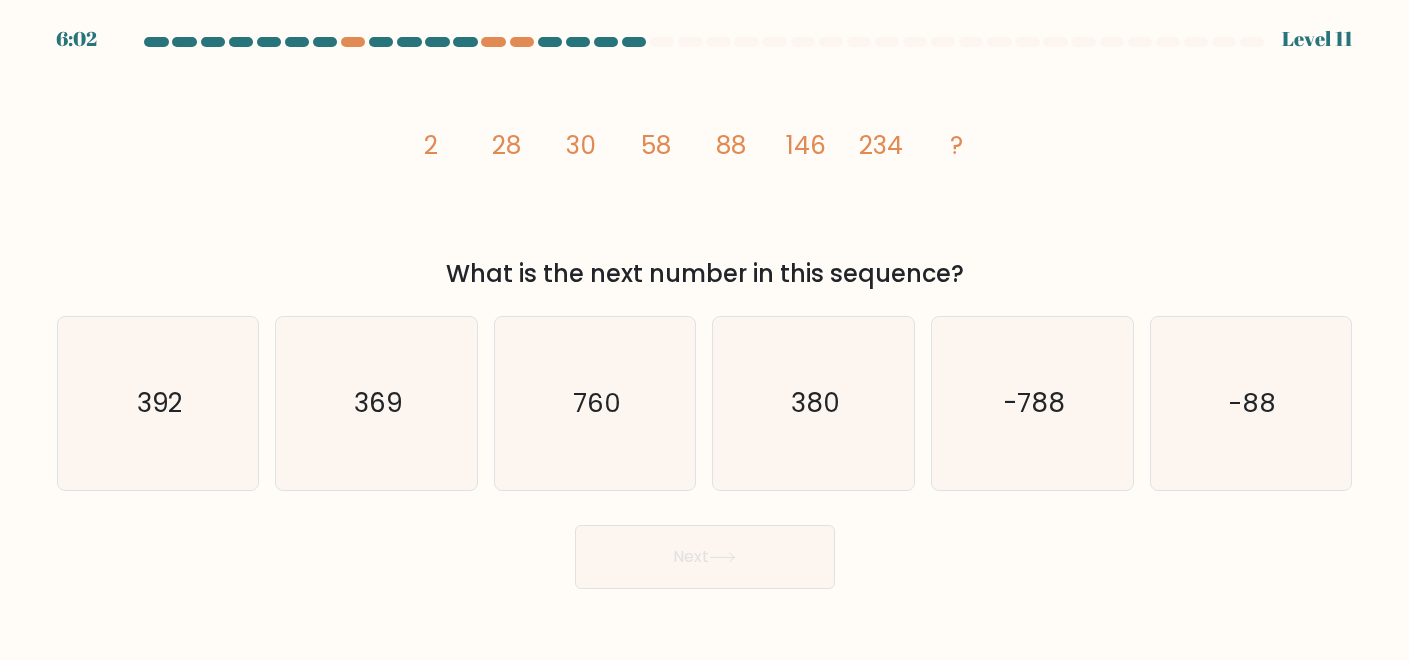 drag, startPoint x: 422, startPoint y: 144, endPoint x: 986, endPoint y: 286, distance: 581.60126 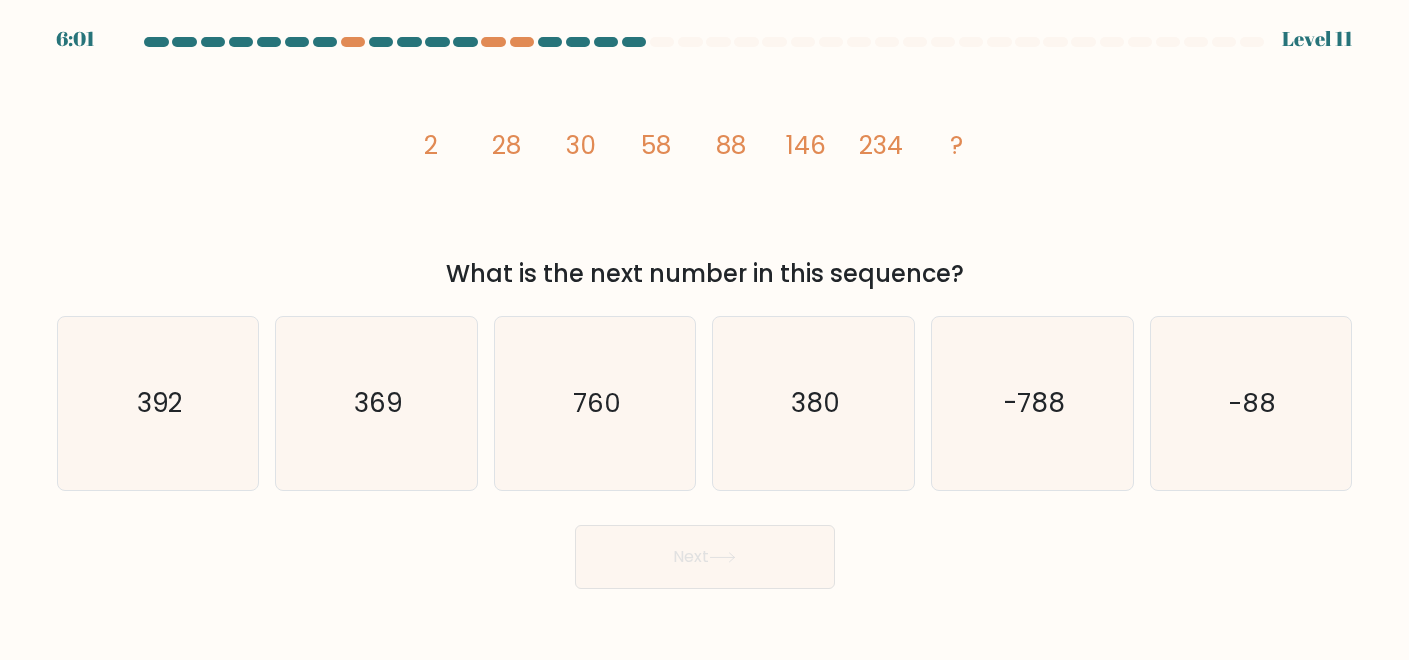 copy on "2
28
30
58
88
146
234
?
What is the next number in this sequence?" 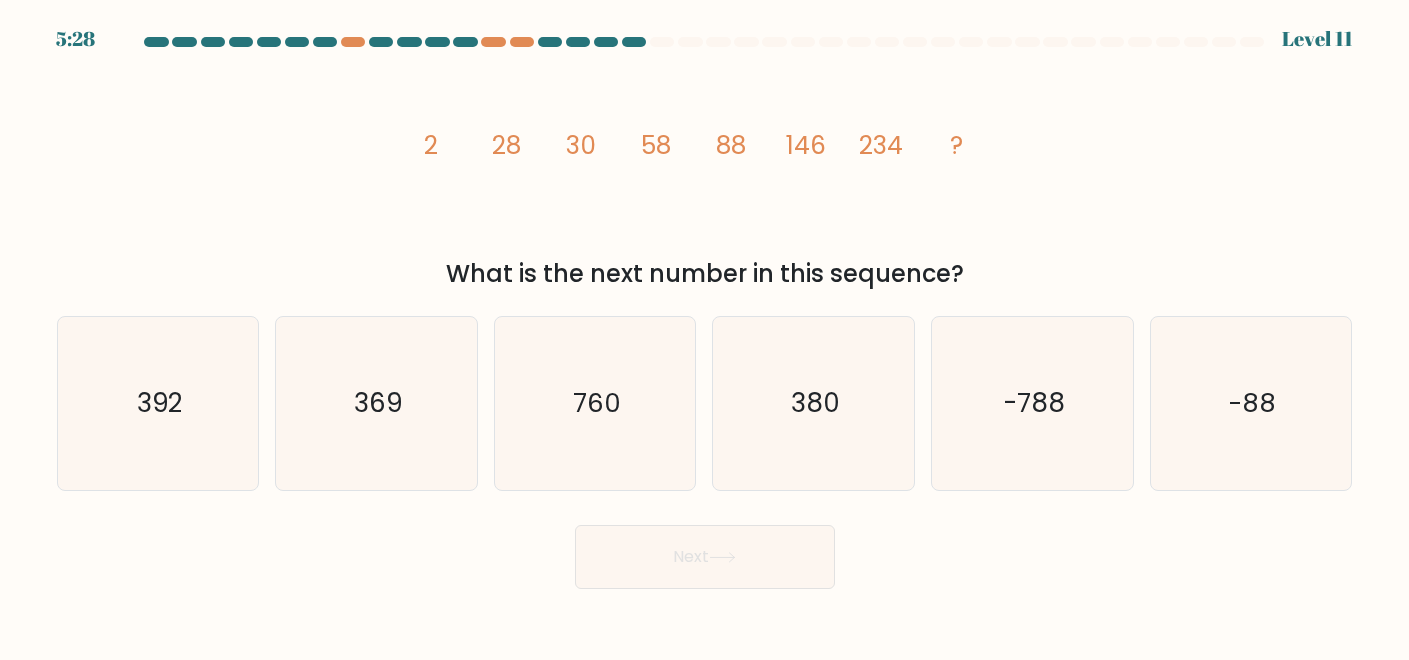 click on "image/svg+xml
2
28
30
58
88
146
234
?
What is the next number in this sequence?" at bounding box center (705, 173) 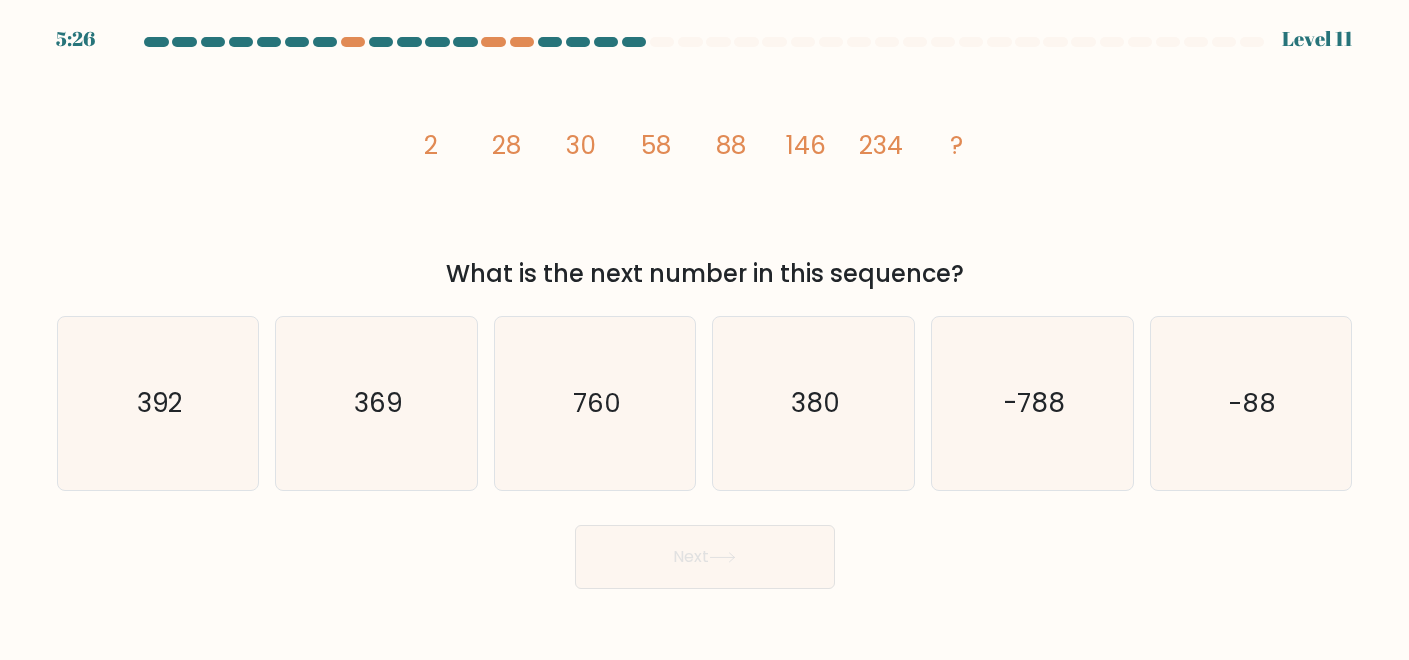 click on "What is the next number in this sequence?" at bounding box center (705, 274) 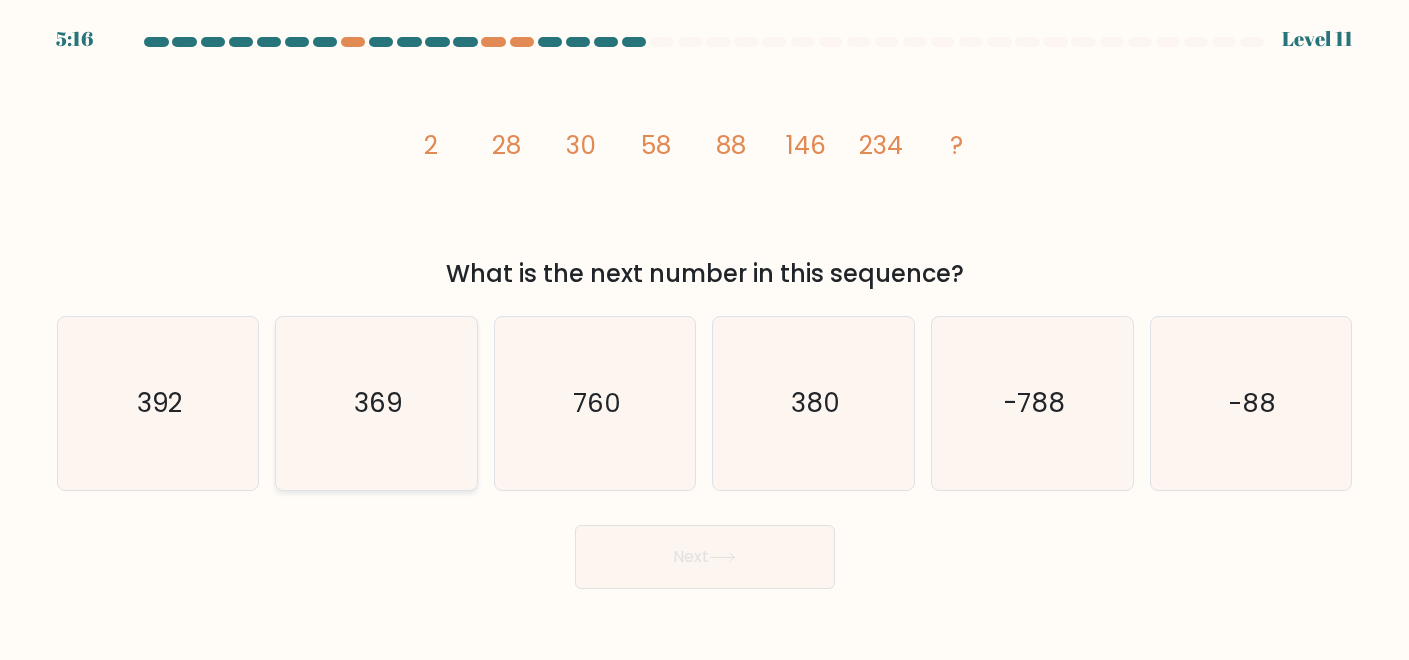 click on "369" 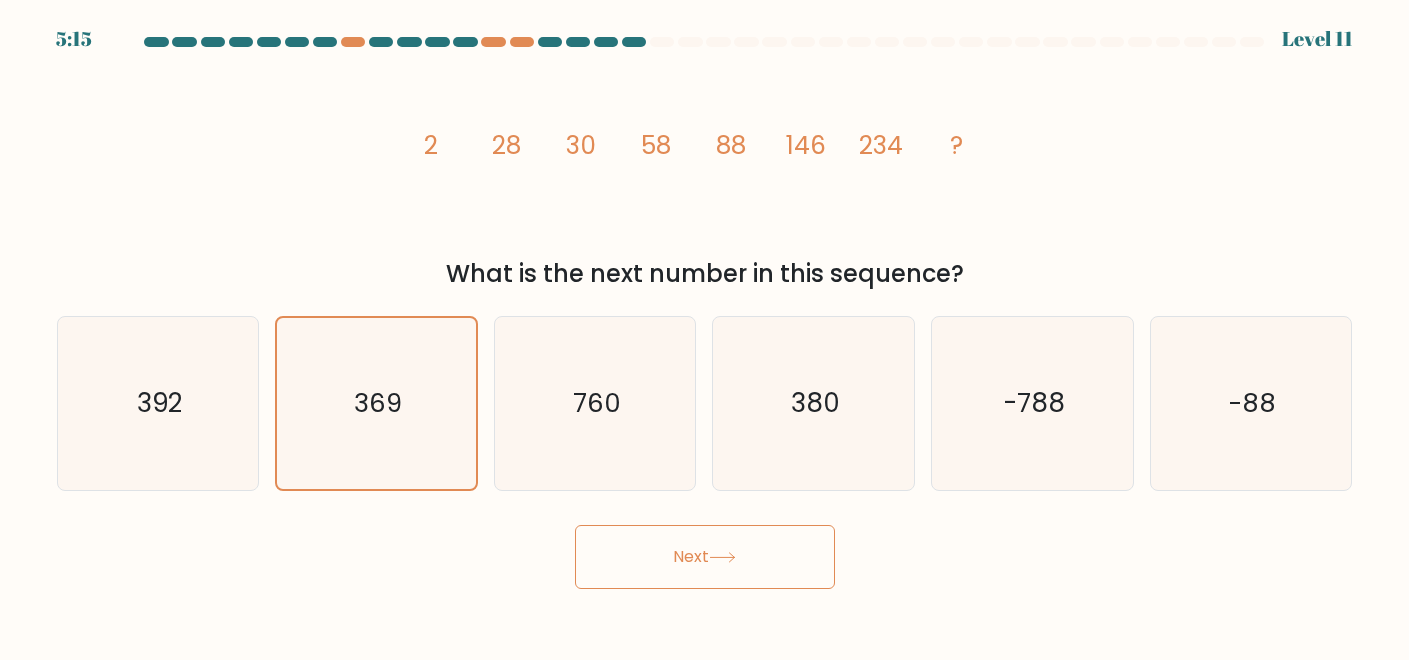 click on "Next" at bounding box center [705, 557] 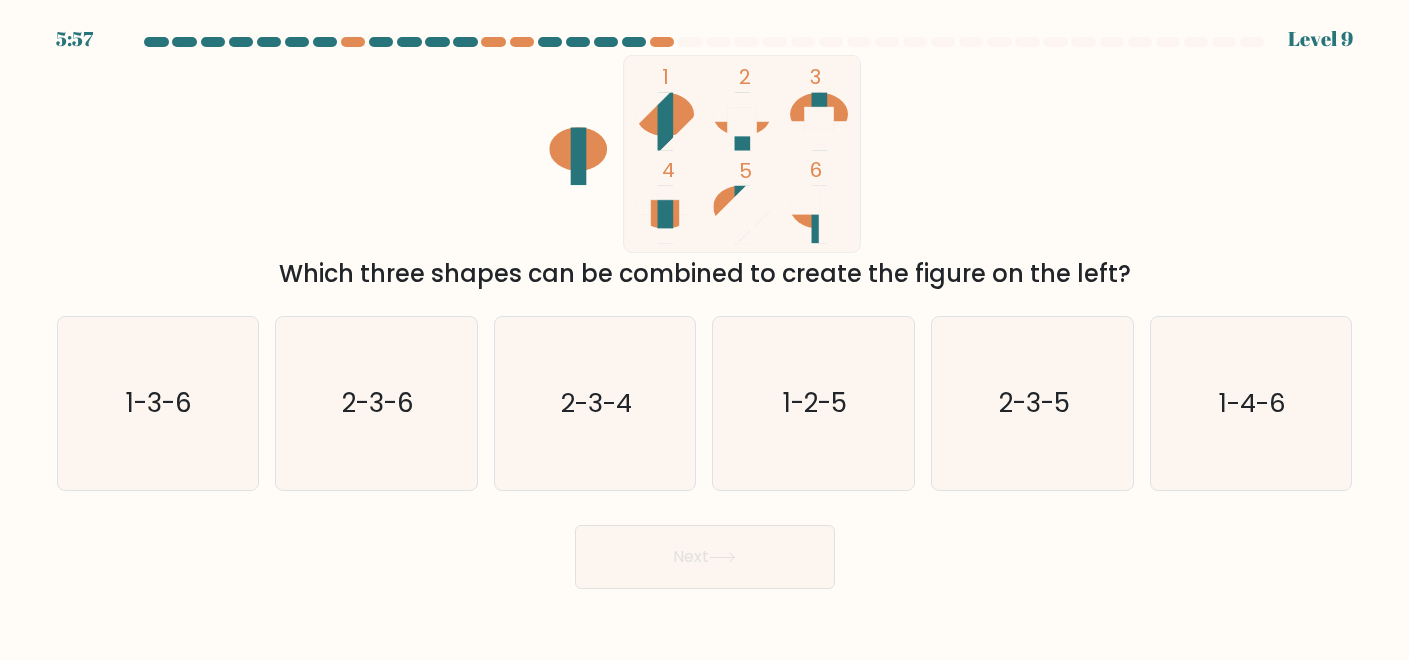 click on "1
2
3
4
5
6
Which three shapes can be combined to create the figure on the left?" at bounding box center (705, 173) 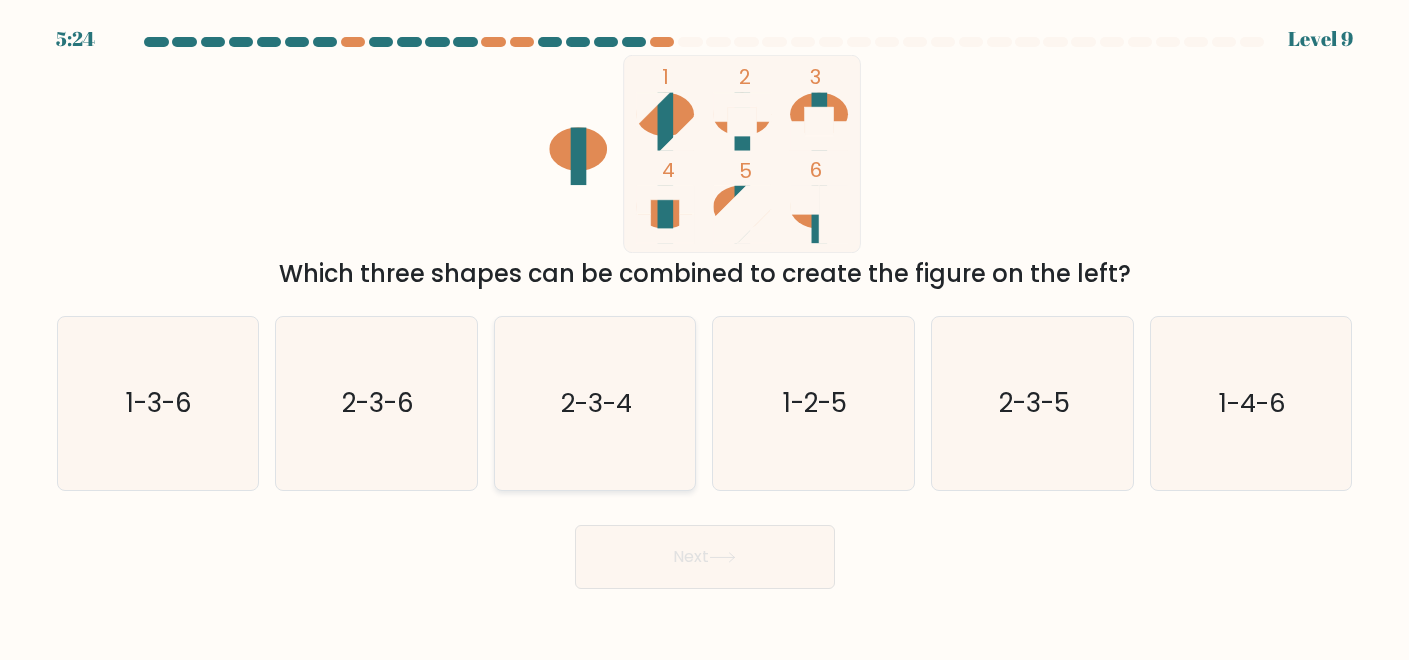 click on "2-3-4" 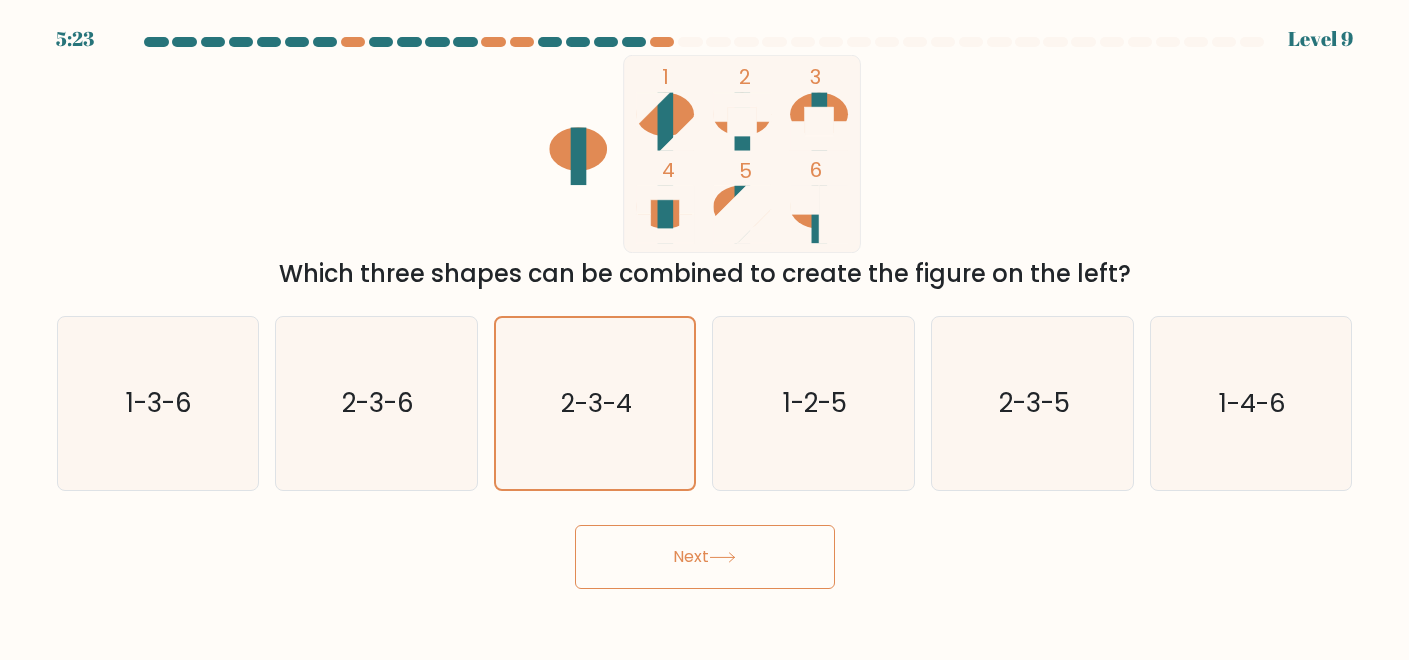click on "Next" at bounding box center (705, 557) 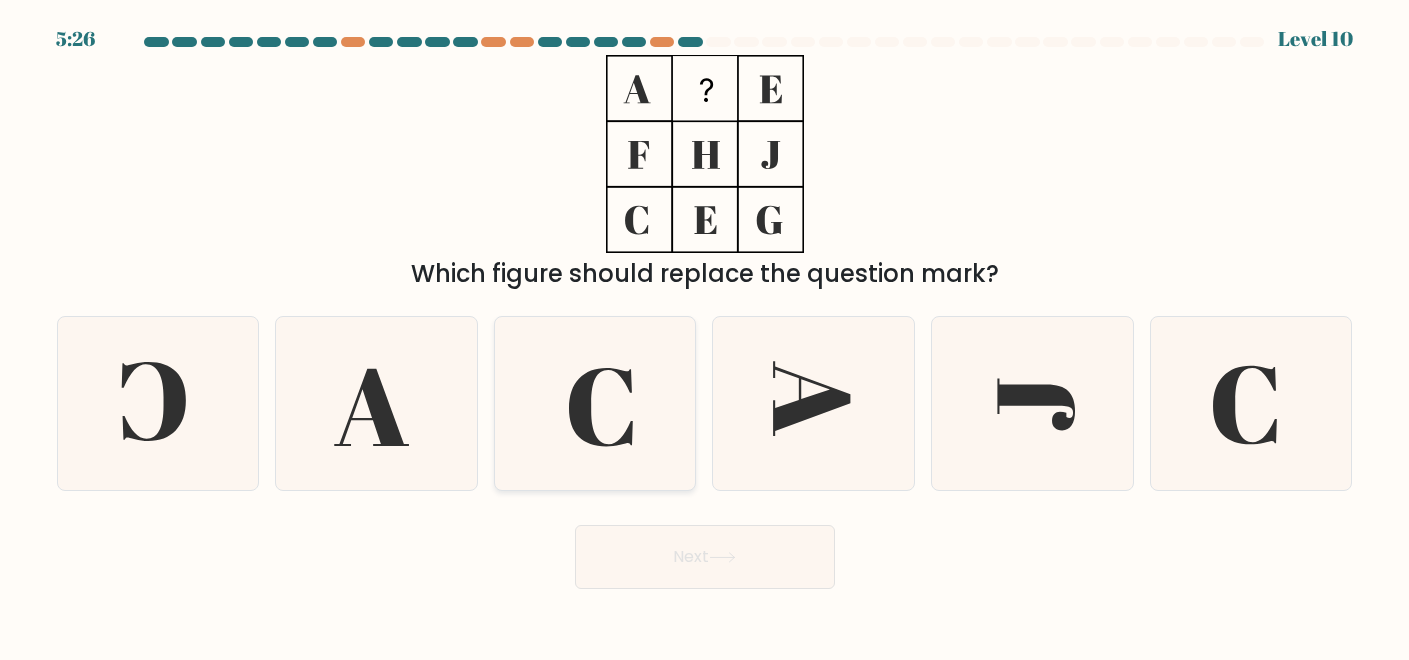 click 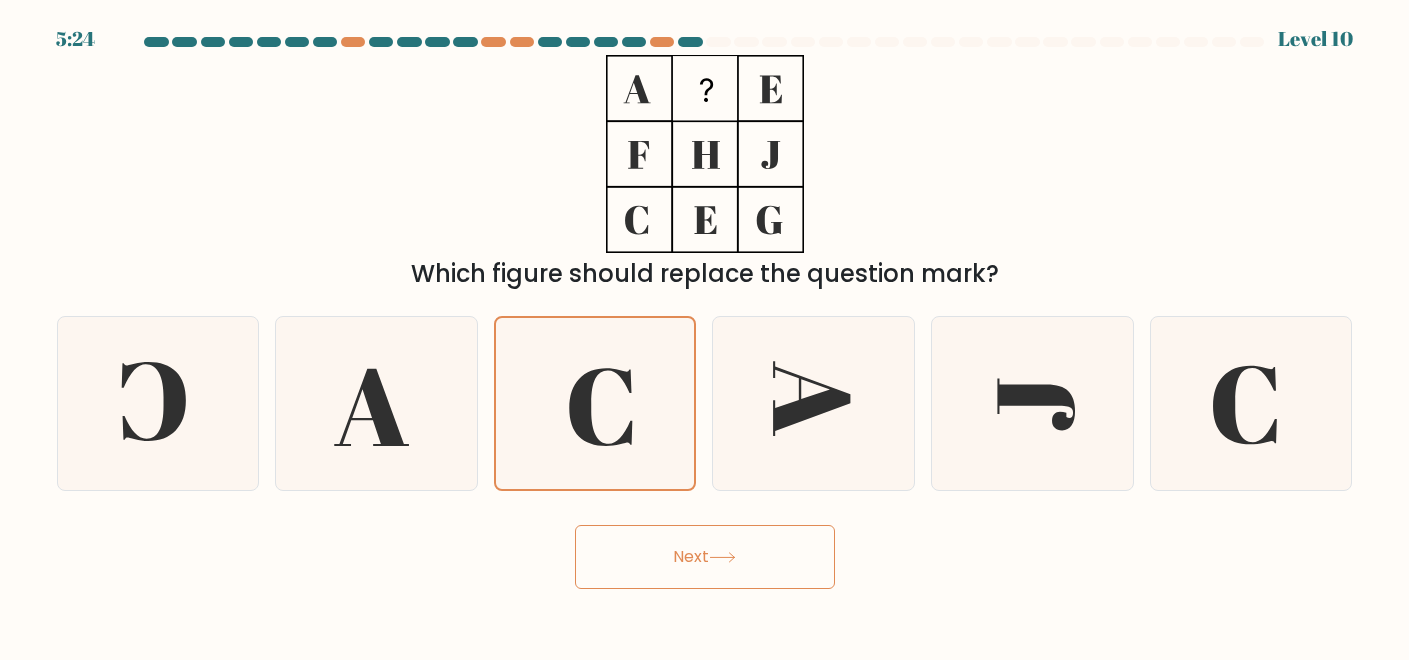 click 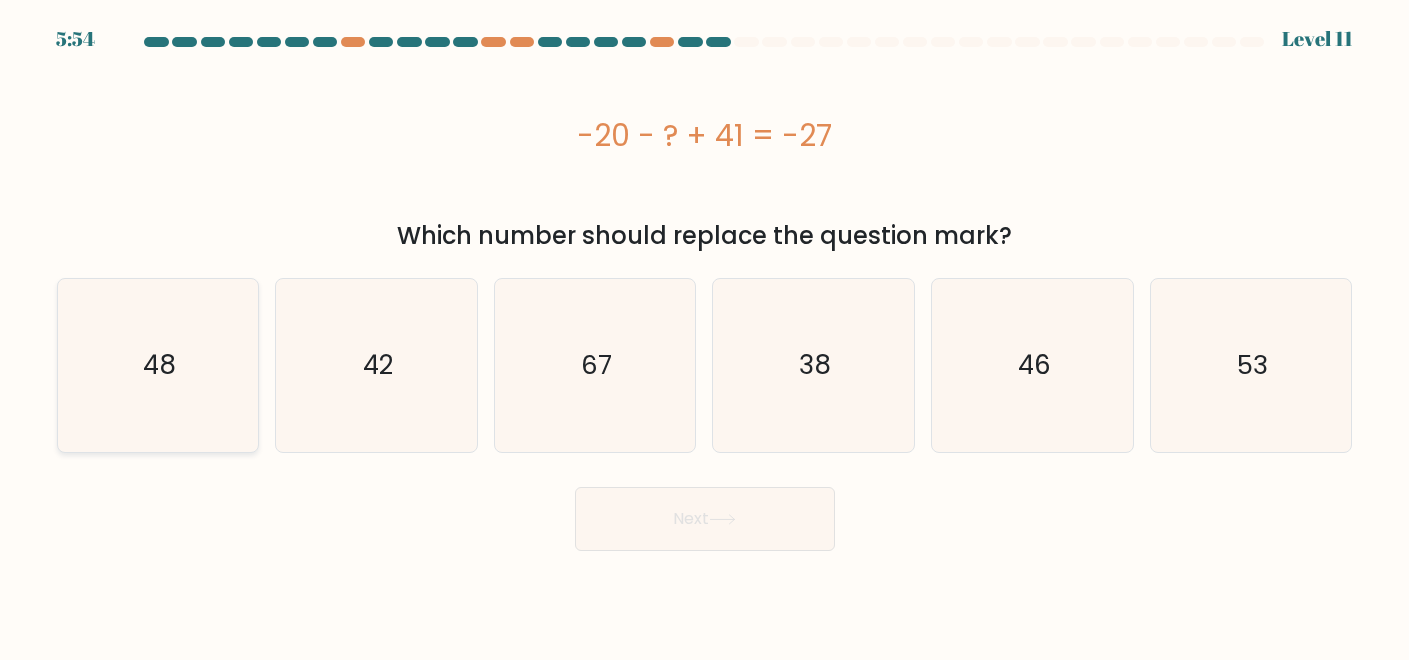 click on "48" 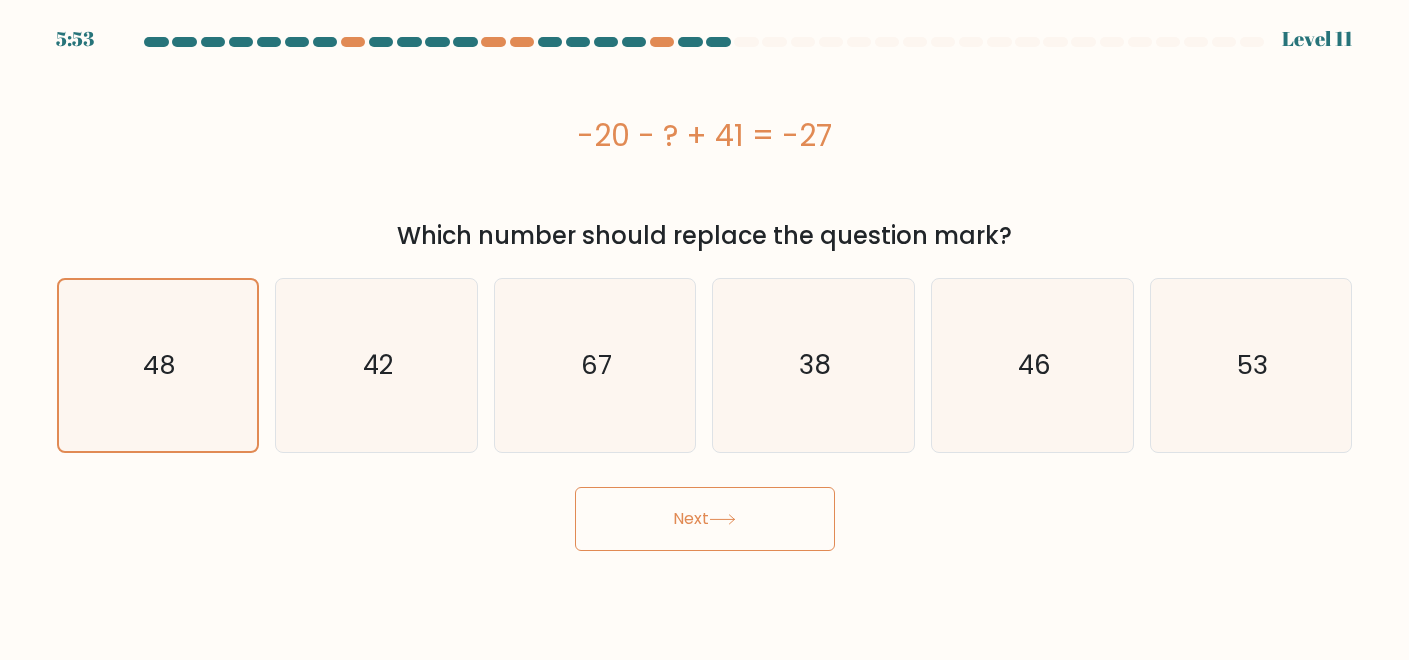 click on "Next" at bounding box center (705, 519) 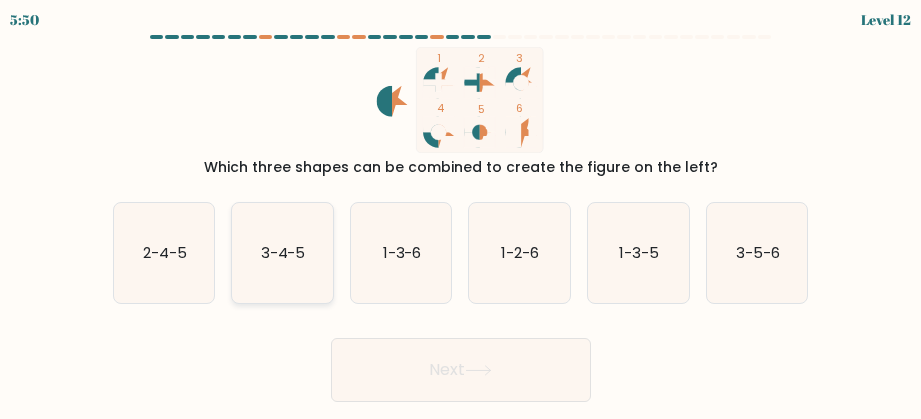 click on "3-4-5" 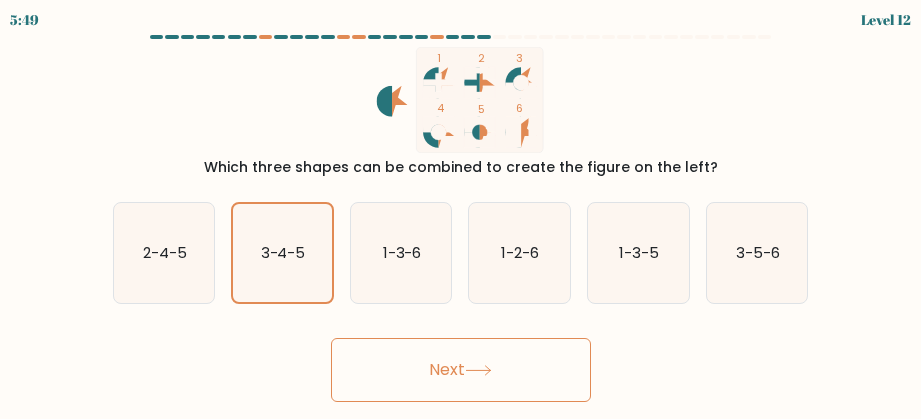 click on "Next" at bounding box center (461, 370) 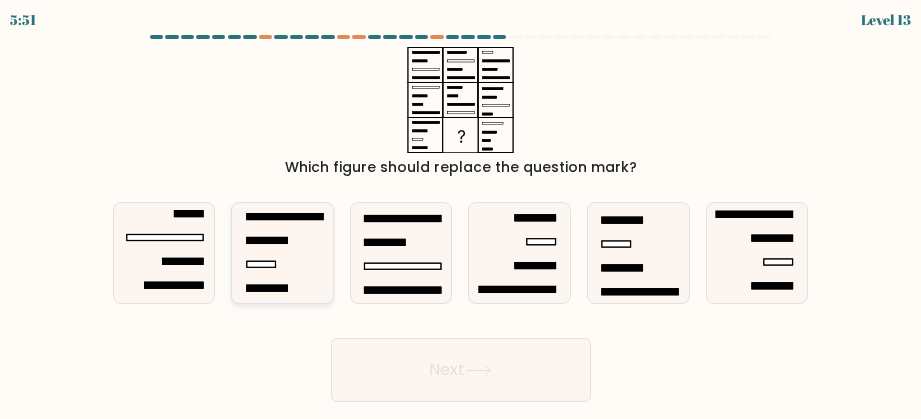 click 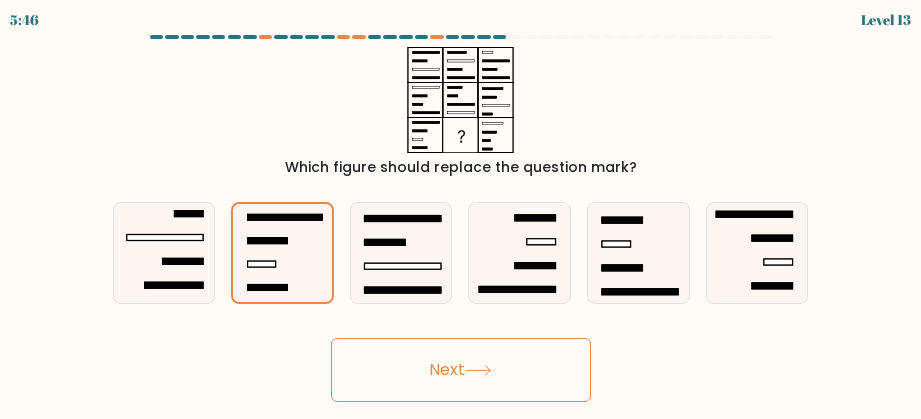 click on "Next" at bounding box center (461, 370) 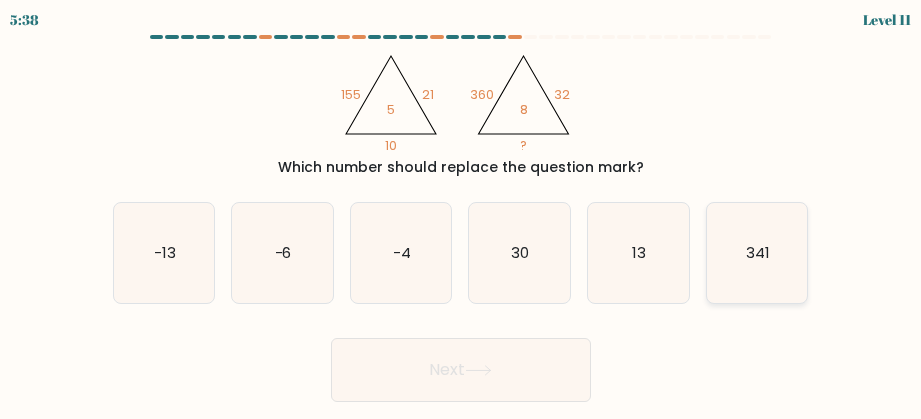 click on "341" 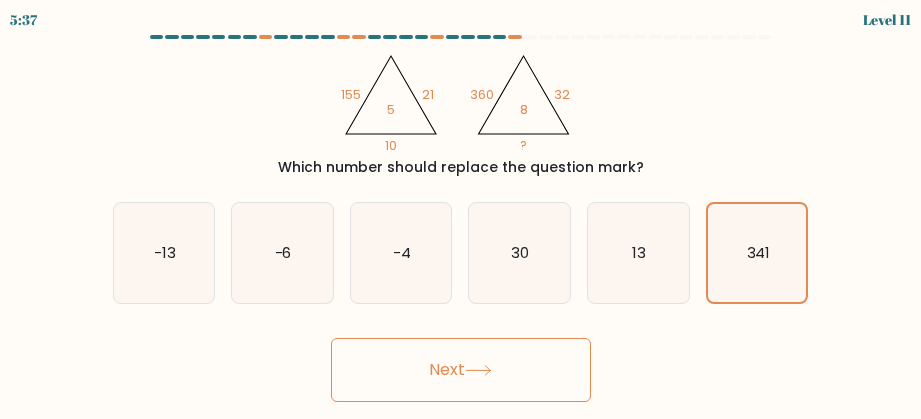 click on "Next" at bounding box center [461, 365] 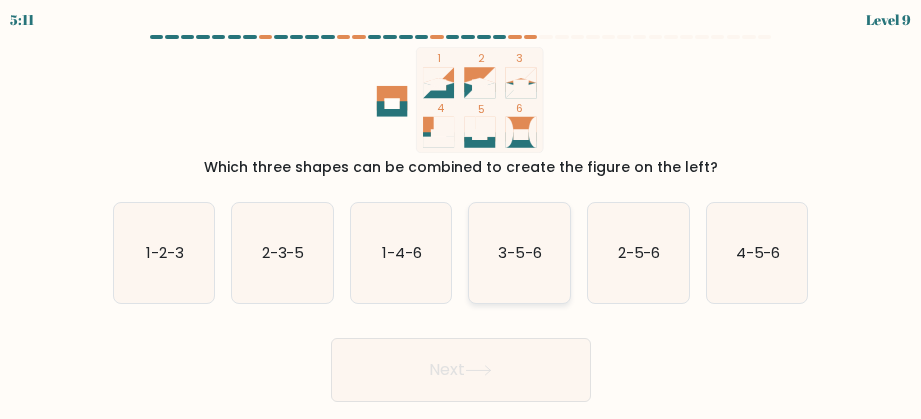 click on "3-5-6" 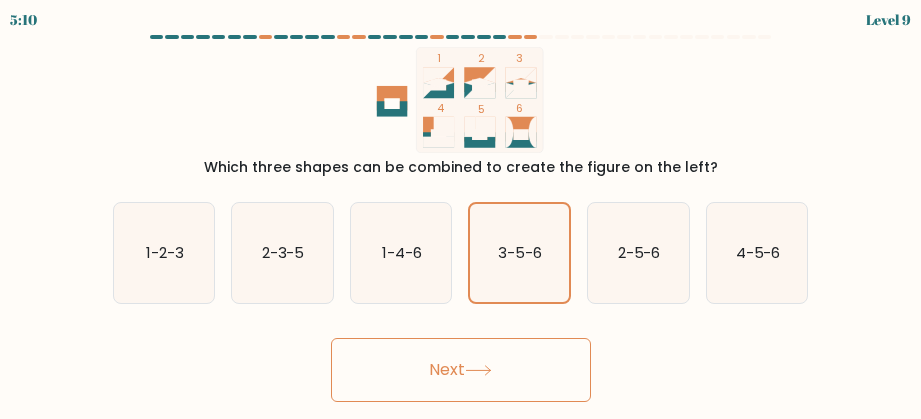 click on "Next" at bounding box center (461, 370) 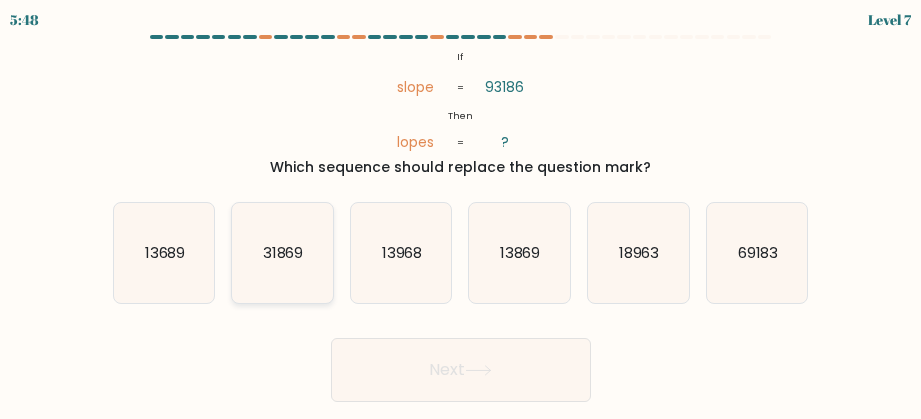 click on "31869" 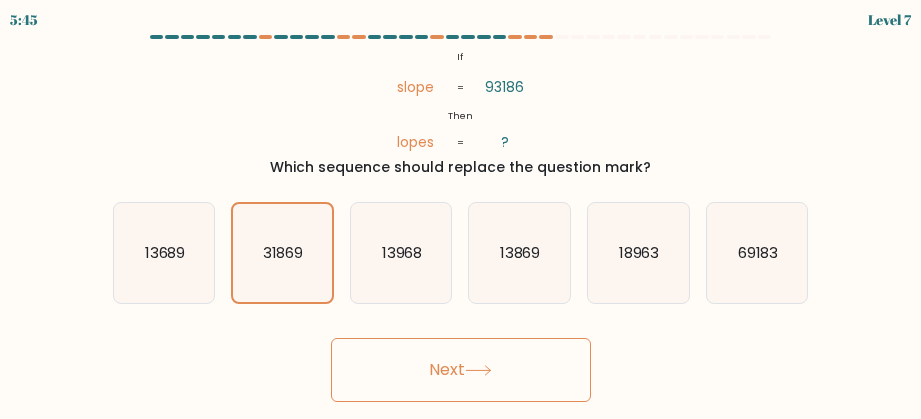 click on "Next" at bounding box center (461, 370) 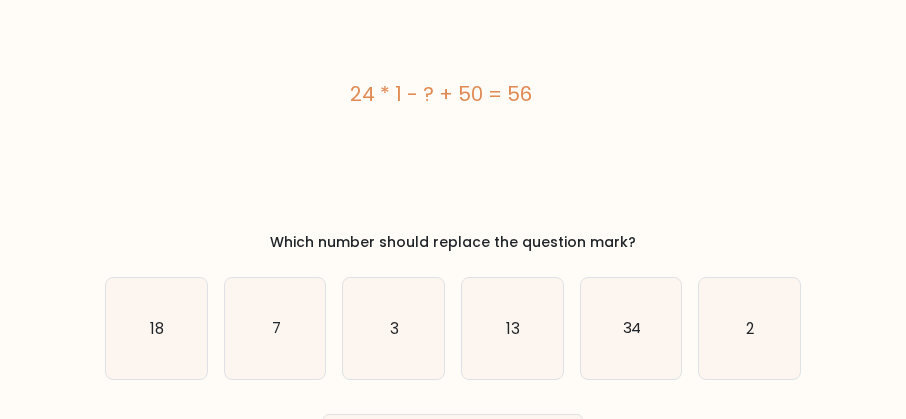 scroll, scrollTop: 127, scrollLeft: 0, axis: vertical 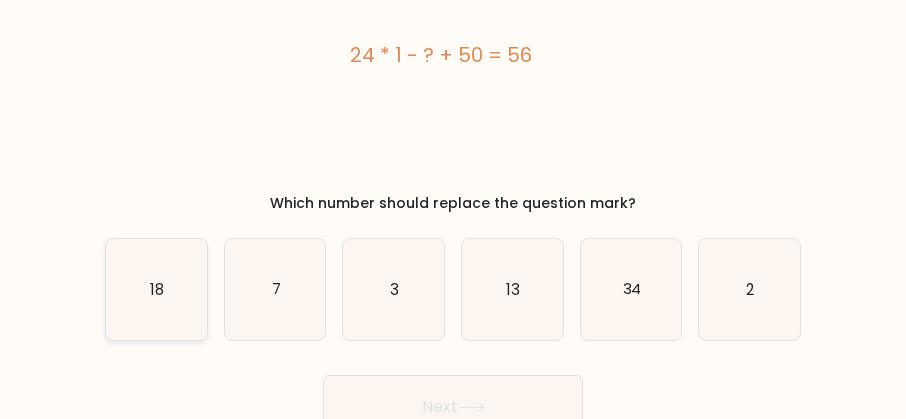 click on "18" 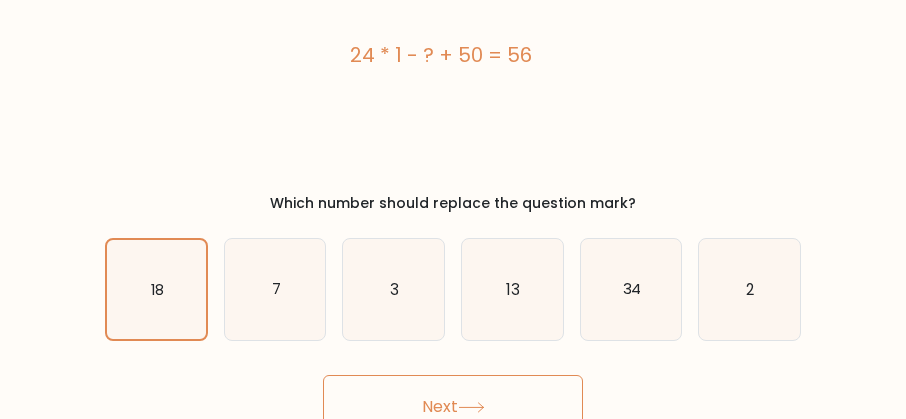 click on "Next" at bounding box center [453, 407] 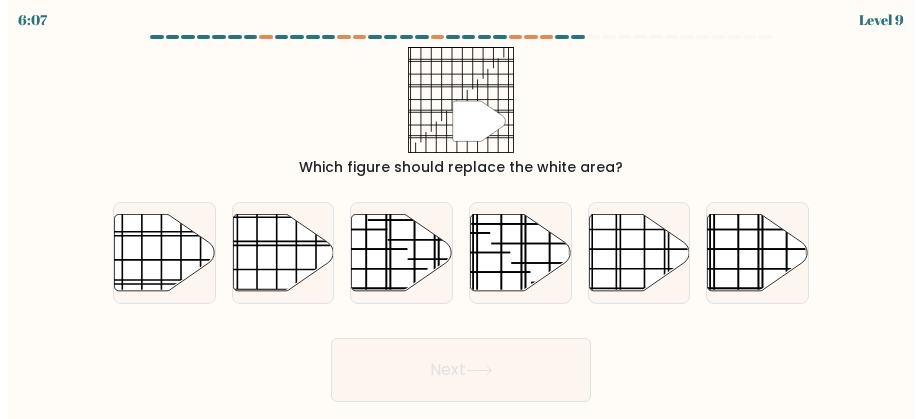 scroll, scrollTop: 0, scrollLeft: 0, axis: both 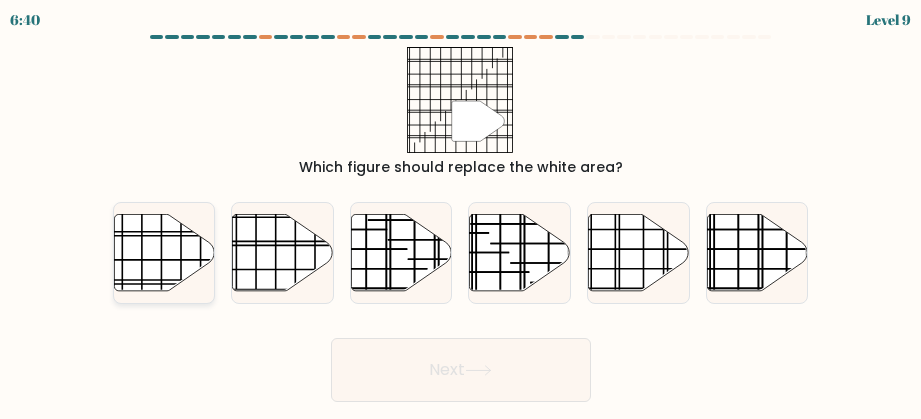click 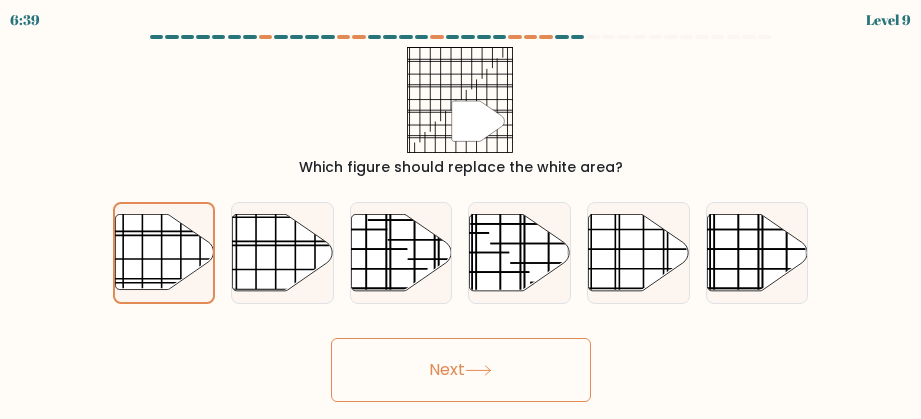 click on "Next" at bounding box center [461, 370] 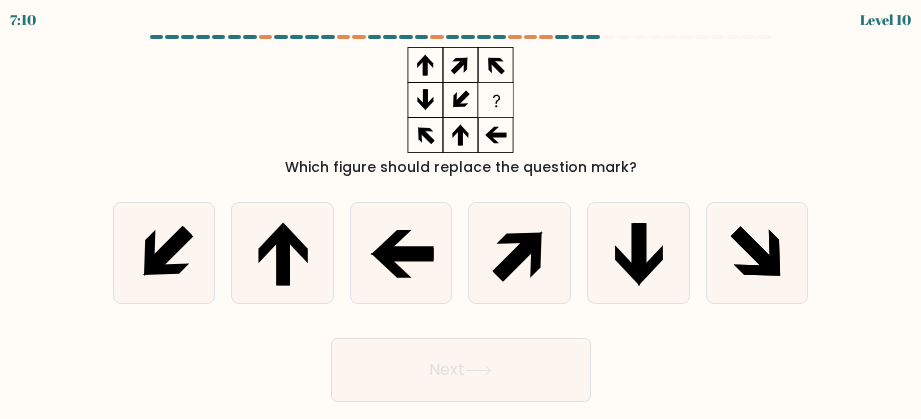 click on "c." at bounding box center (401, 253) 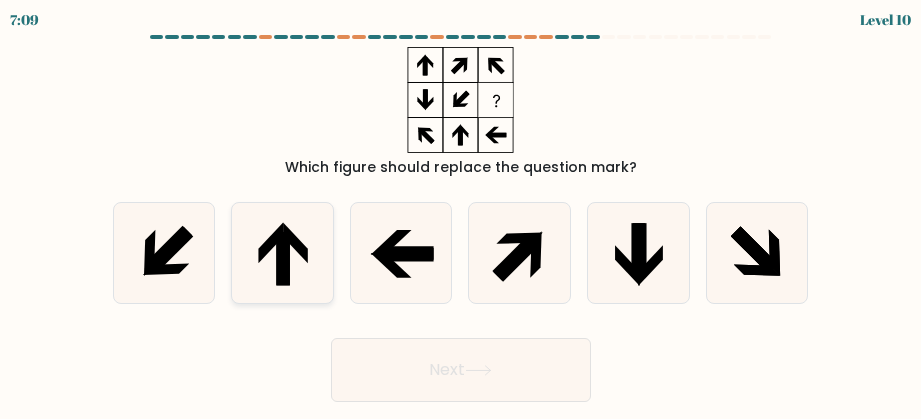click 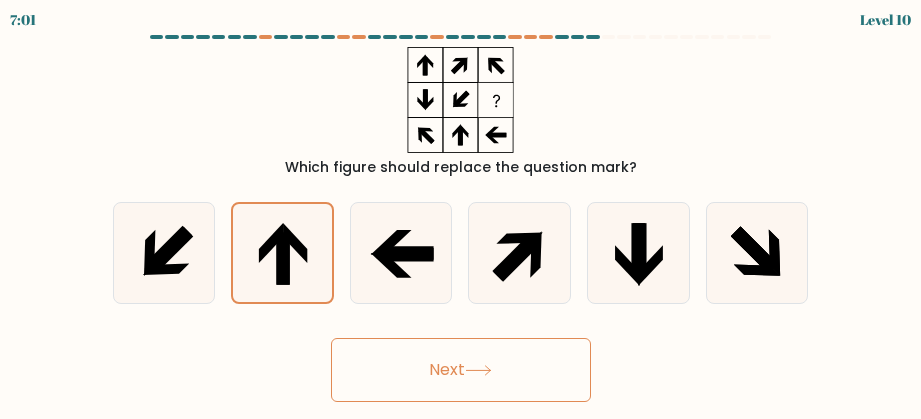 click on "Next" at bounding box center (461, 370) 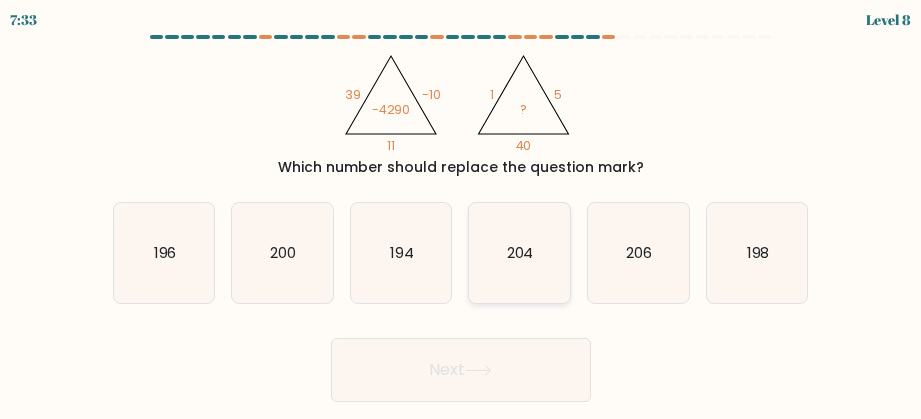 click on "204" 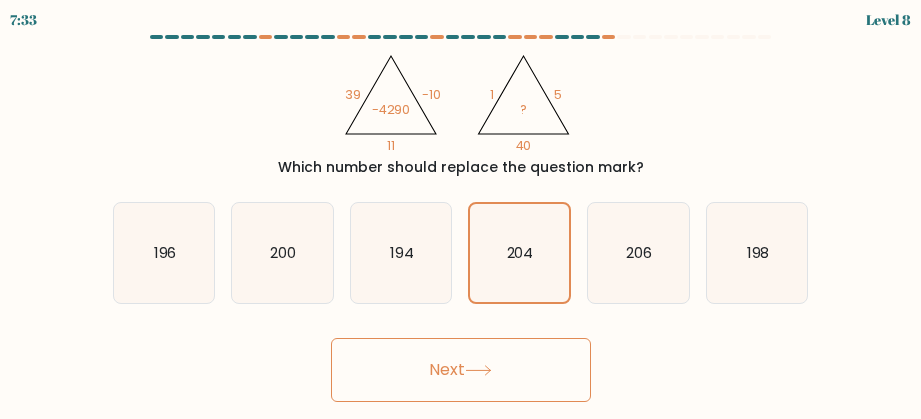click 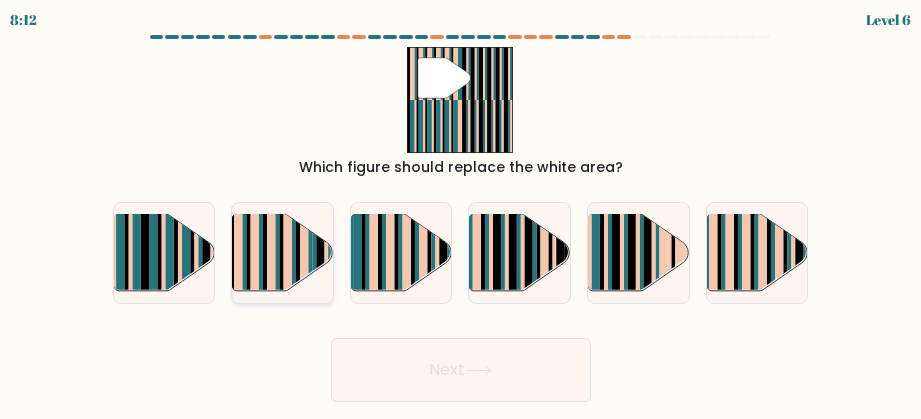 click 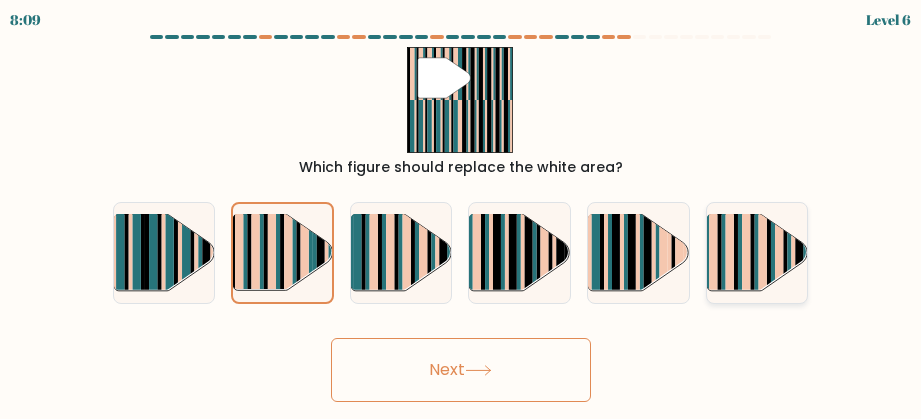 click 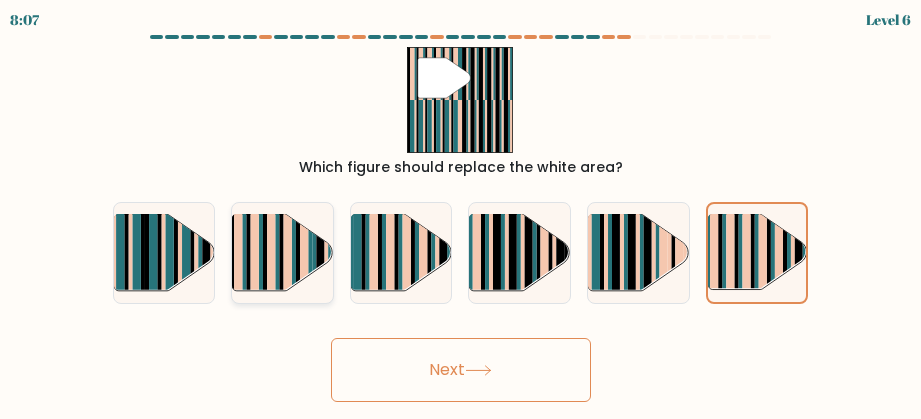 click 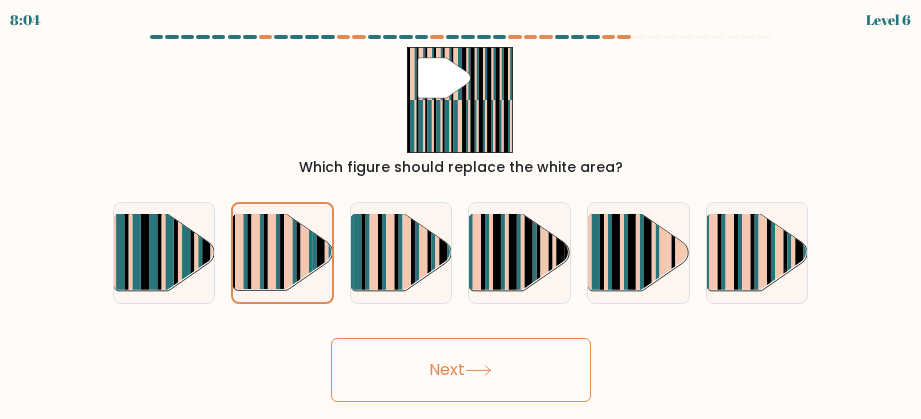 click on "Next" at bounding box center (461, 370) 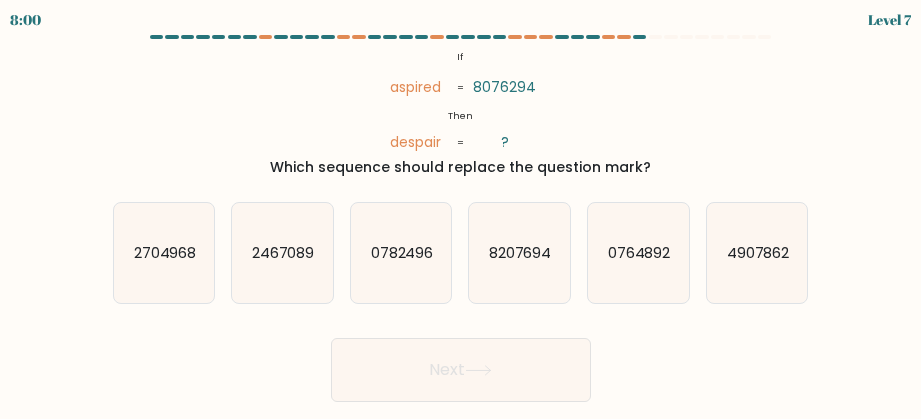 drag, startPoint x: 769, startPoint y: 283, endPoint x: 678, endPoint y: 308, distance: 94.371605 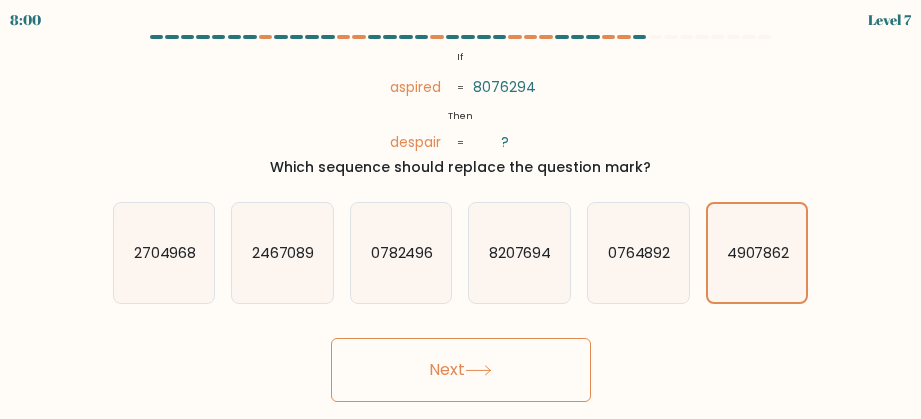 click on "Next" at bounding box center [461, 370] 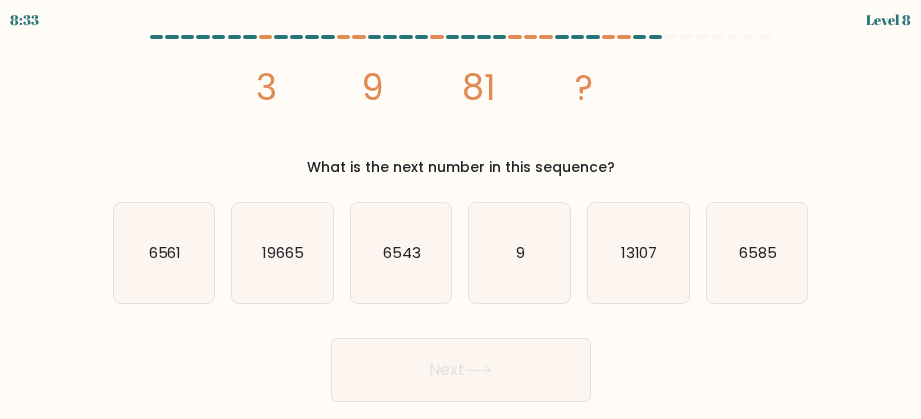 click on "b.
19665" at bounding box center (282, 253) 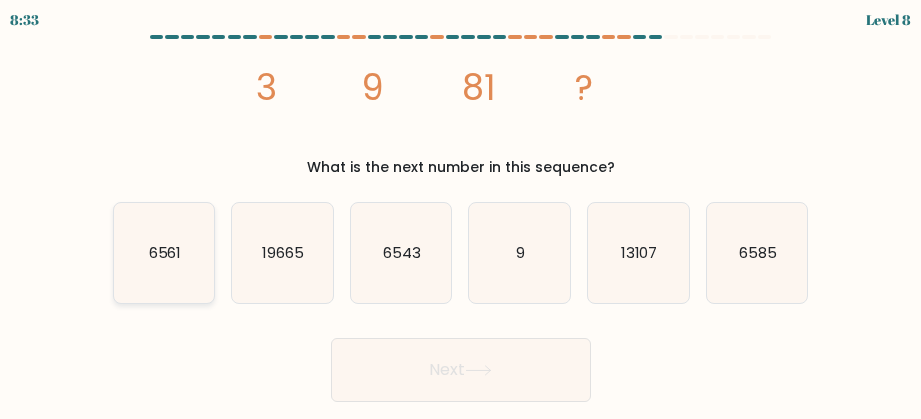 click on "6561" 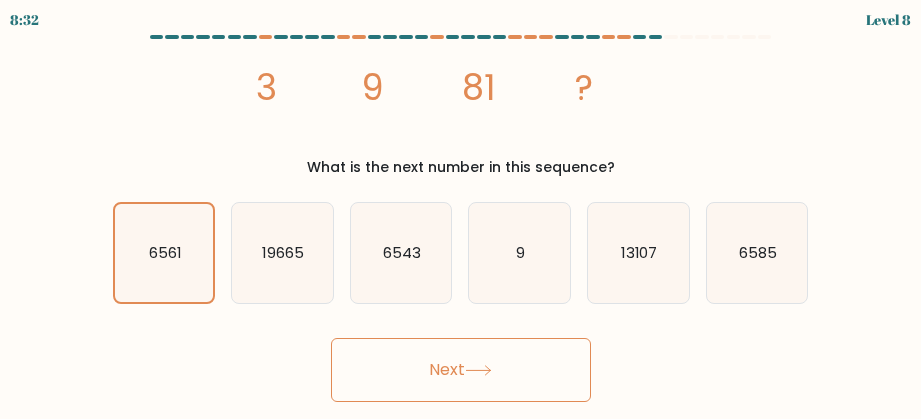 click on "Next" at bounding box center (461, 370) 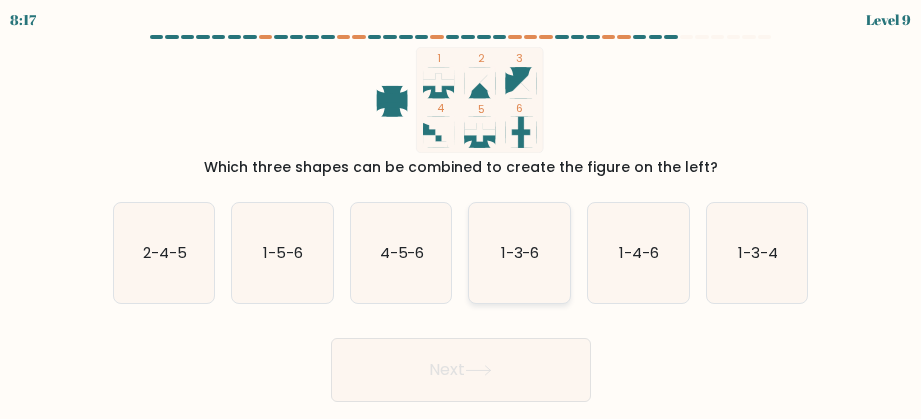 click on "1-3-6" 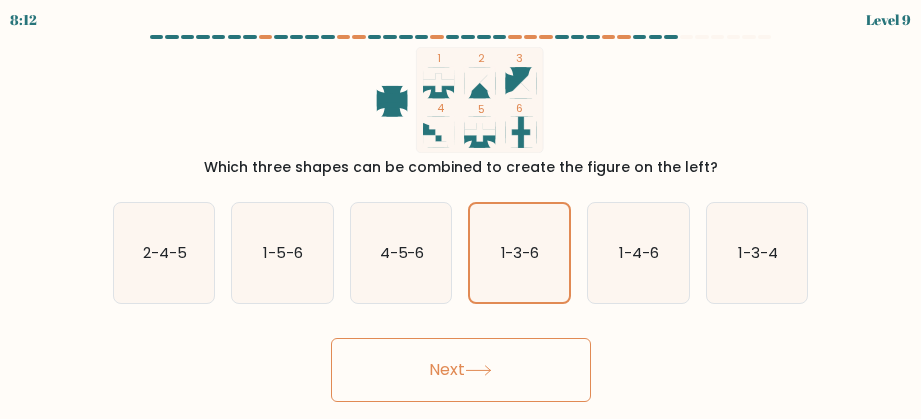 click on "Next" at bounding box center (461, 370) 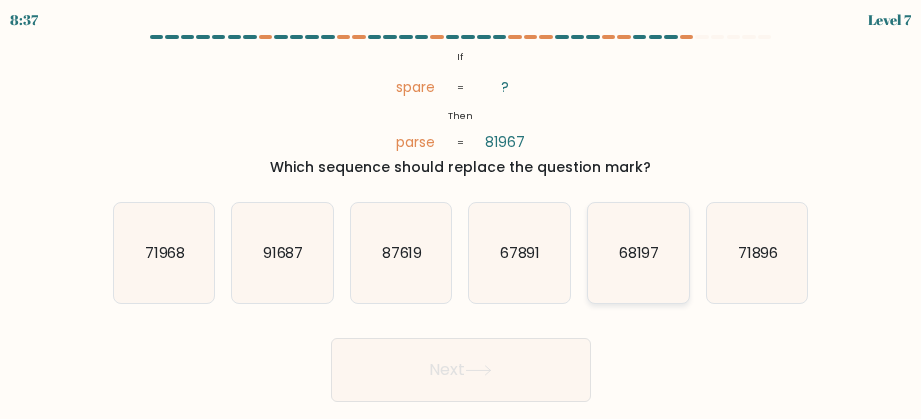 click on "68197" 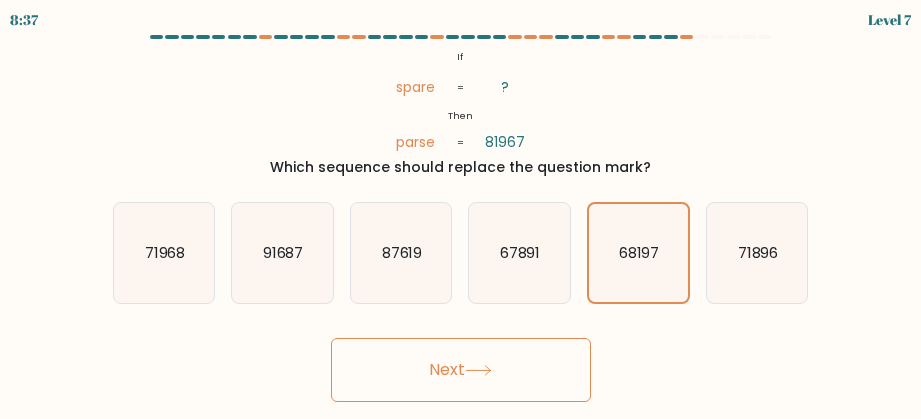 click on "Next" at bounding box center [461, 370] 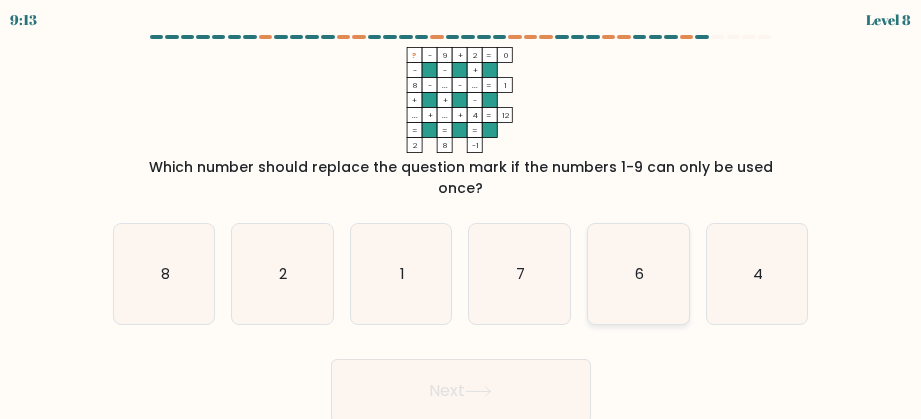 click on "6" 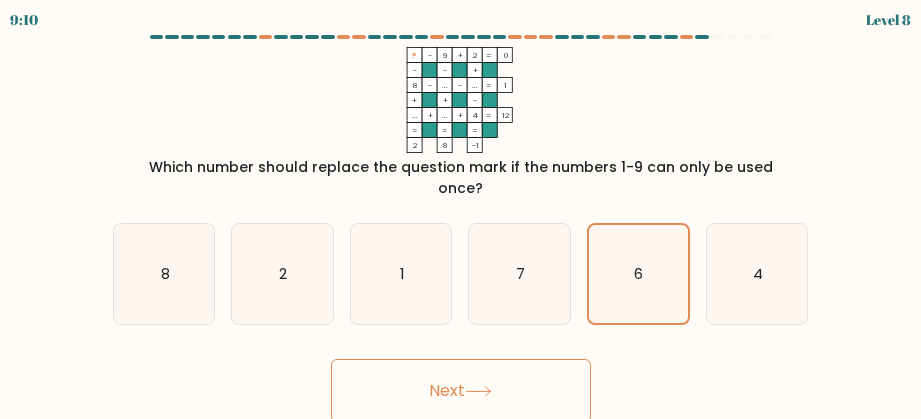 click on "Next" at bounding box center [461, 391] 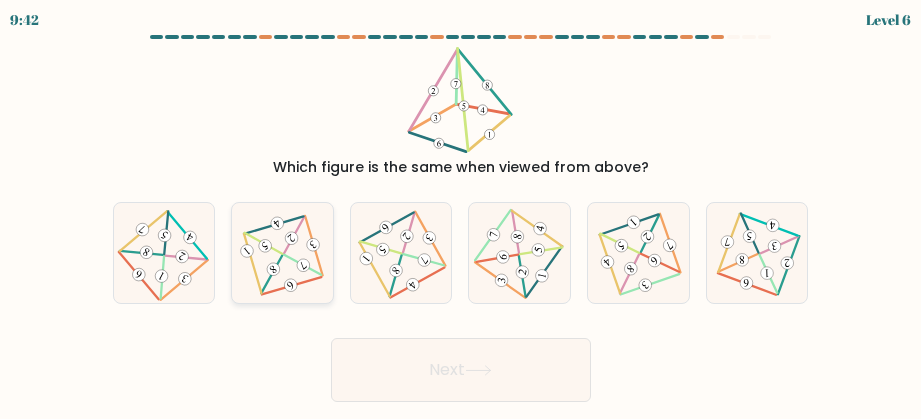click 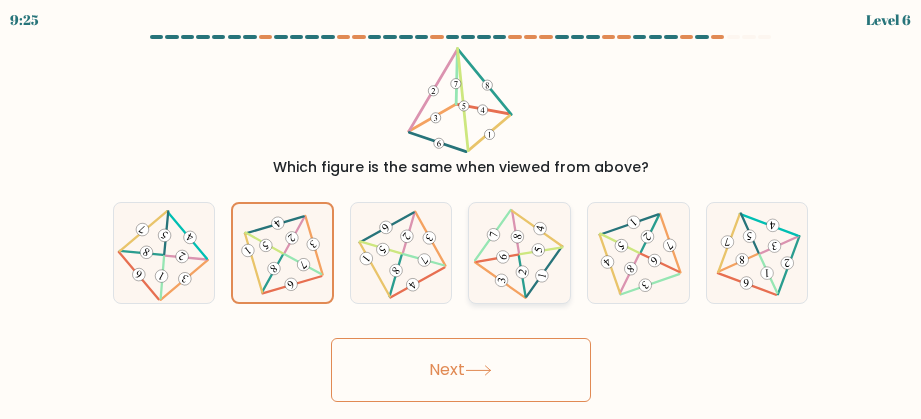 click 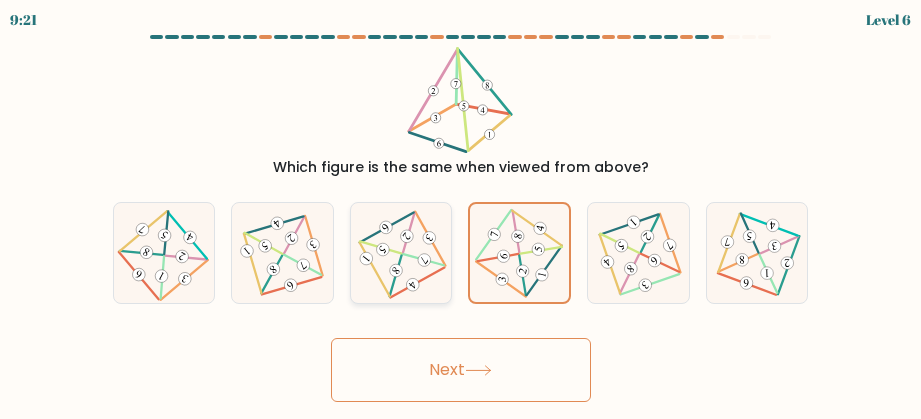 click 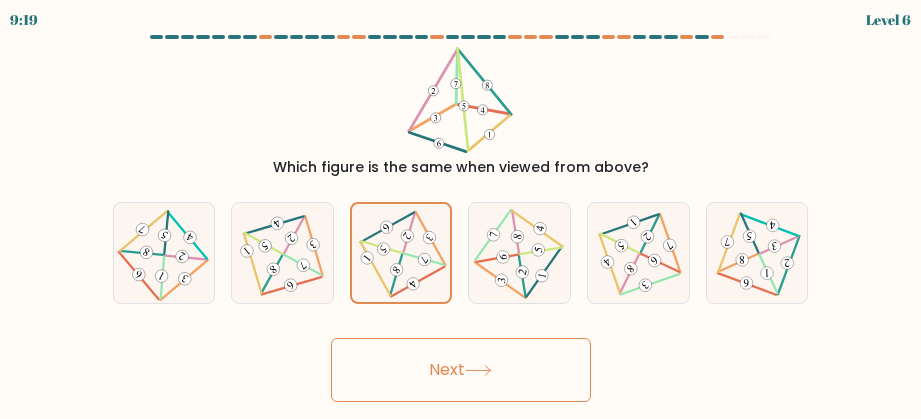 click on "Next" at bounding box center (461, 370) 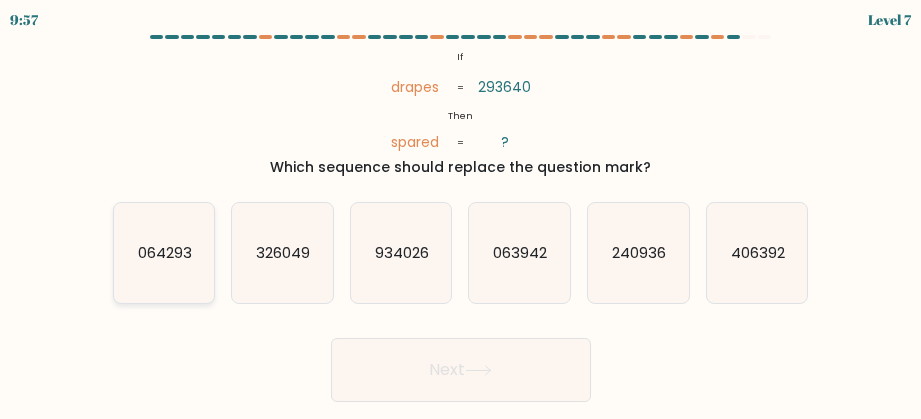 click on "064293" 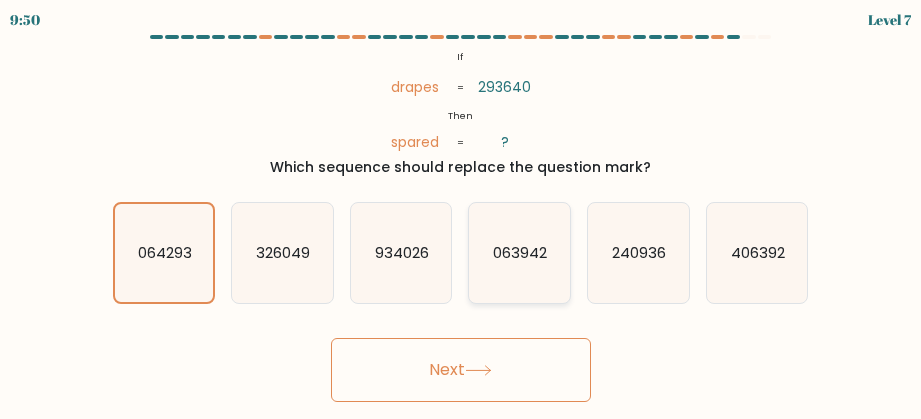 click on "063942" 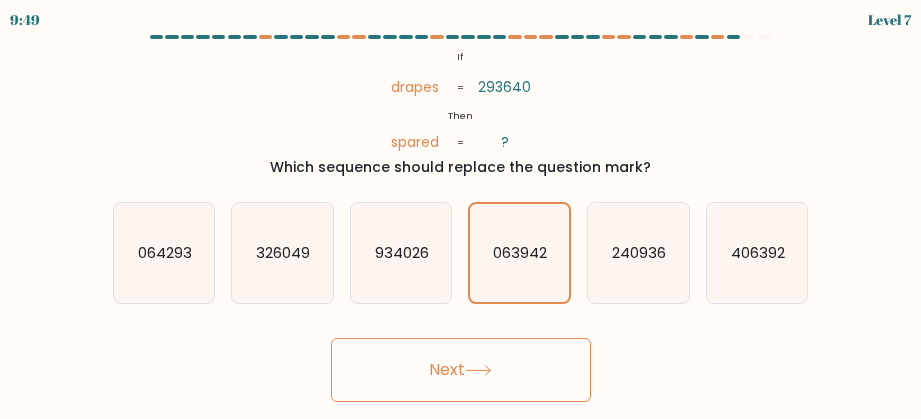 click on "Next" at bounding box center (461, 370) 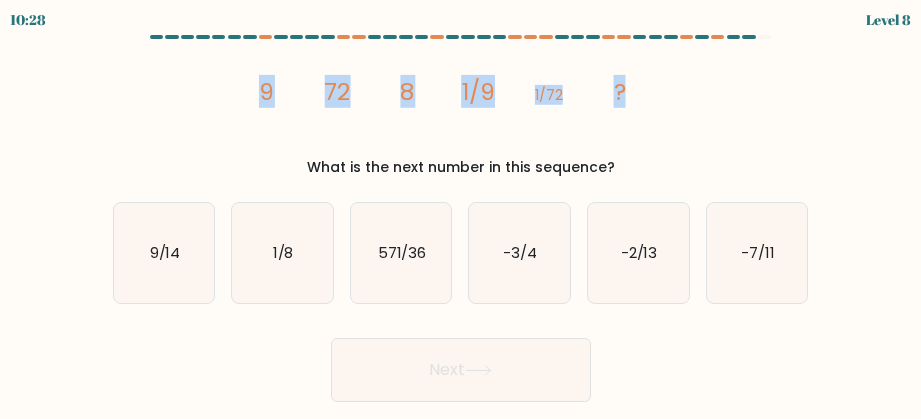 drag, startPoint x: 255, startPoint y: 84, endPoint x: 646, endPoint y: 113, distance: 392.07397 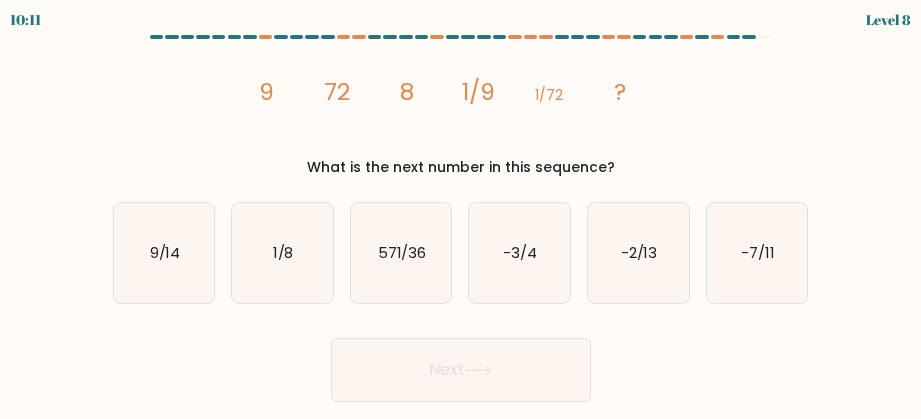 click on "image/svg+xml
9
72
8
1/9
1/72
?
What is the next number in this sequence?" at bounding box center [461, 112] 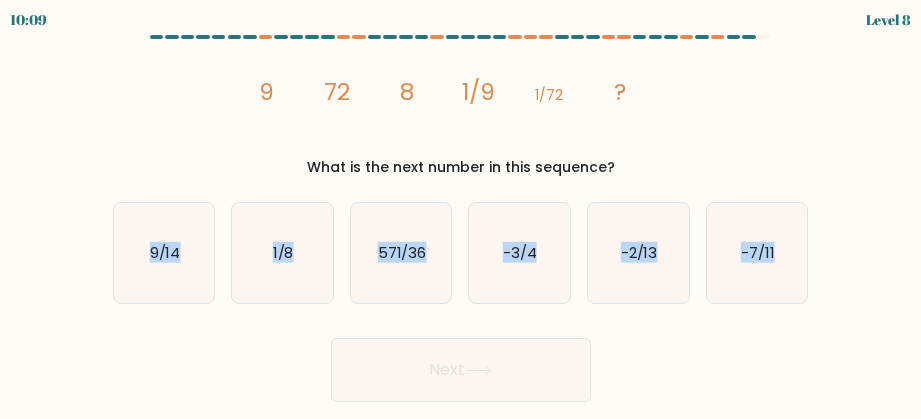 drag, startPoint x: 135, startPoint y: 222, endPoint x: 816, endPoint y: 266, distance: 682.42 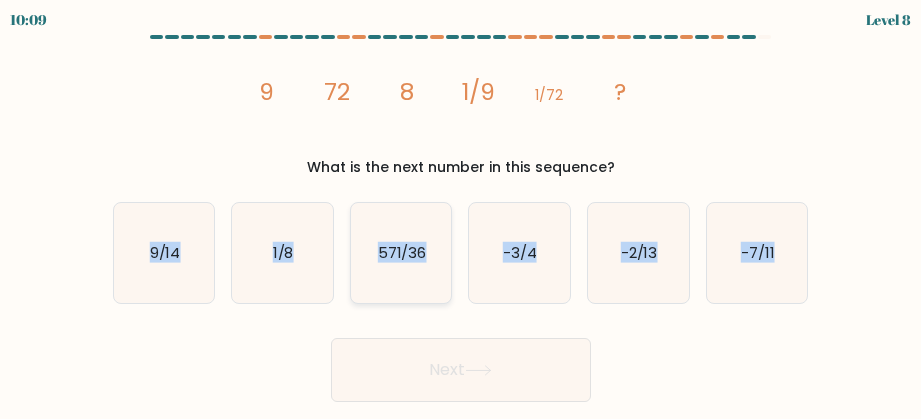 copy on "9/14
b.
1/8
c.
571/36
d.
-3/4
e.
-2/13
f.
-7/11" 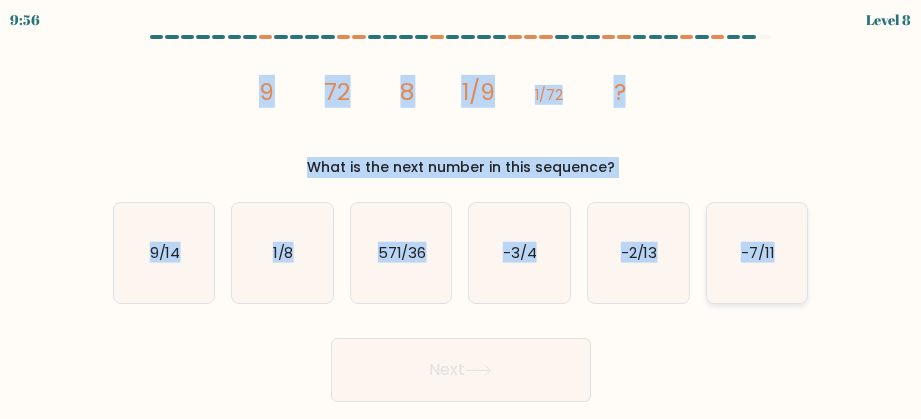 drag, startPoint x: 234, startPoint y: 80, endPoint x: 777, endPoint y: 251, distance: 569.289 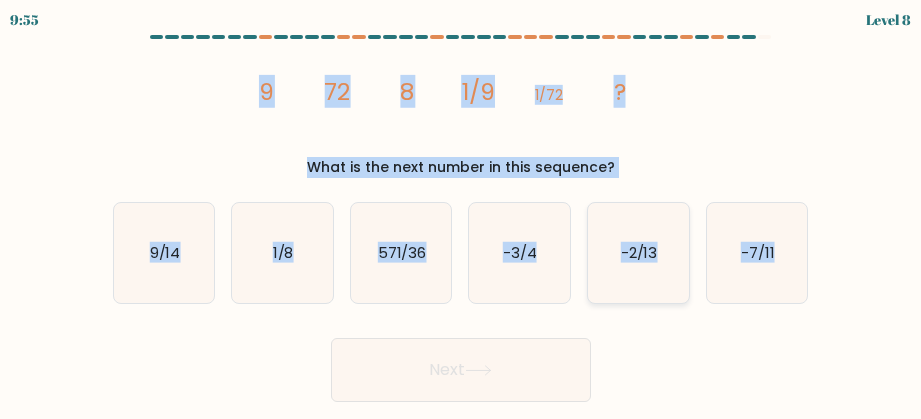 copy on "9
72
8
1/9
1/72
?
What is the next number in this sequence?
a.
9/14
b.
1/8
c.
571/36
d.
-3/4
e.
-2/13
f.
-7/11" 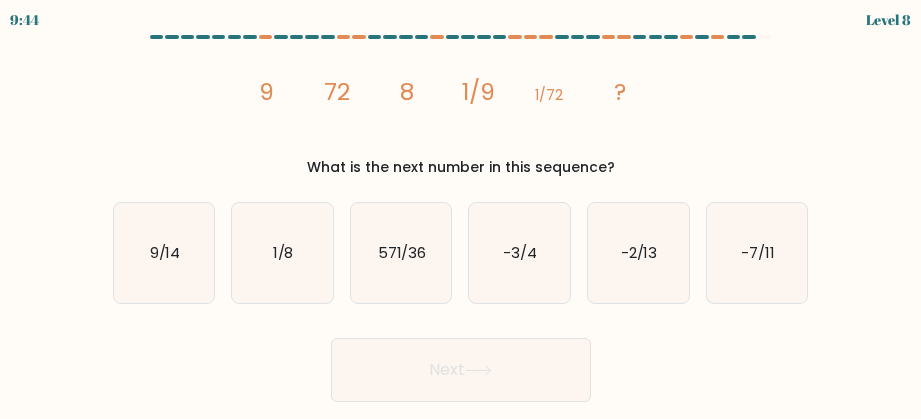 click on "image/svg+xml
9
72
8
1/9
1/72
?
What is the next number in this sequence?" at bounding box center (461, 112) 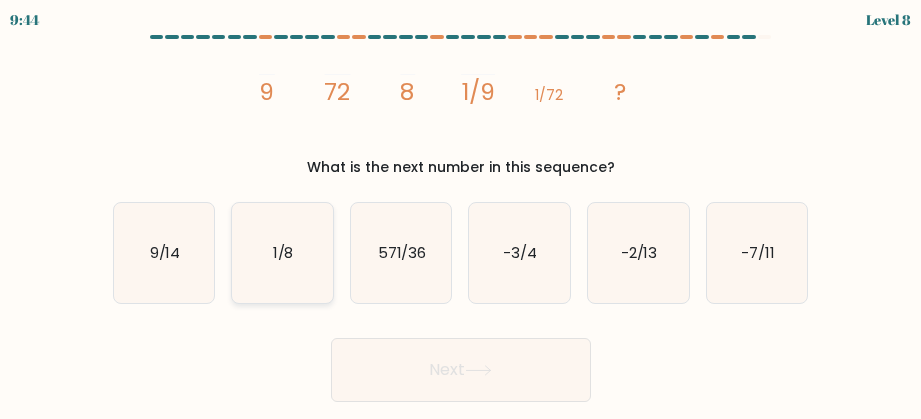 click on "1/8" 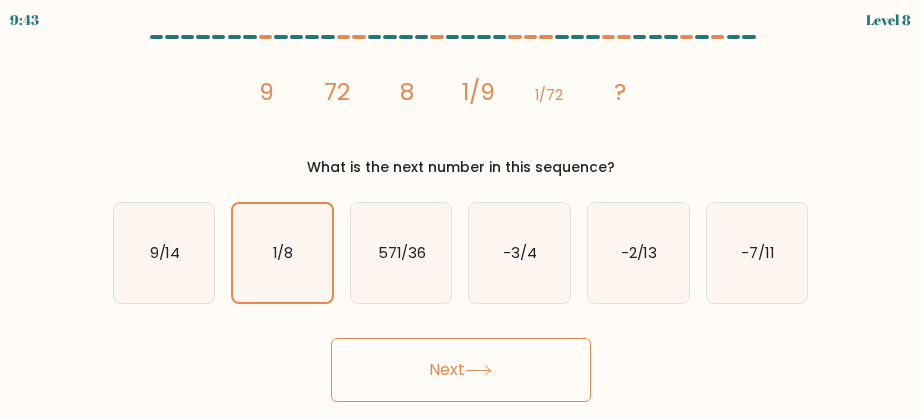 click on "Next" at bounding box center [461, 370] 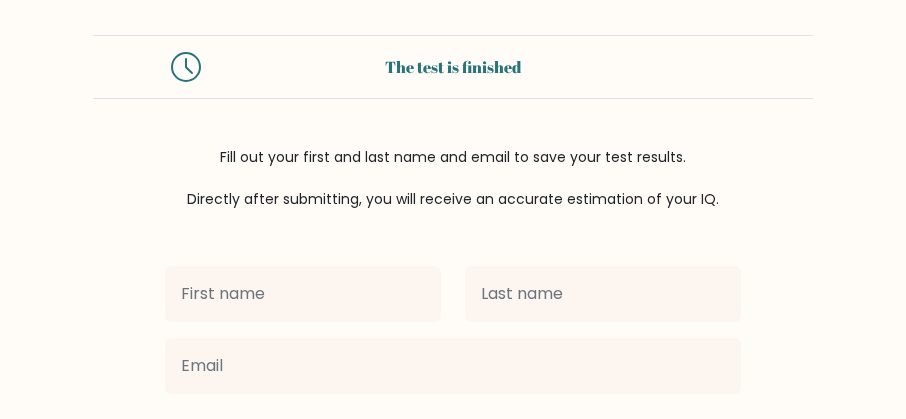 scroll, scrollTop: 20, scrollLeft: 0, axis: vertical 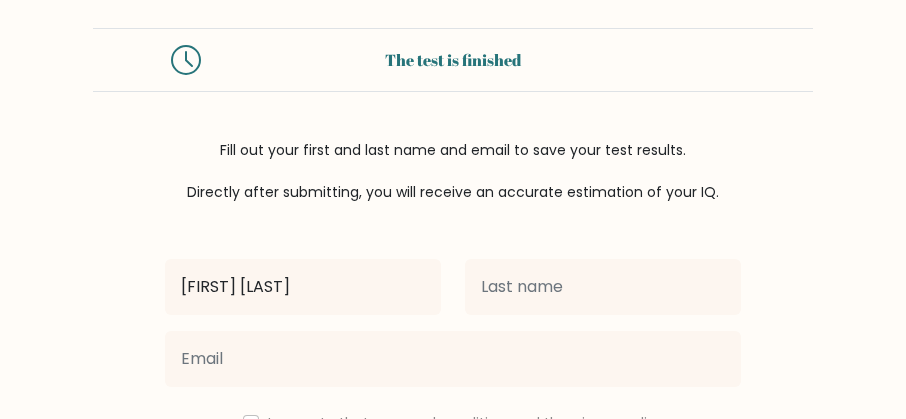 type on "[FIRST] [LAST]" 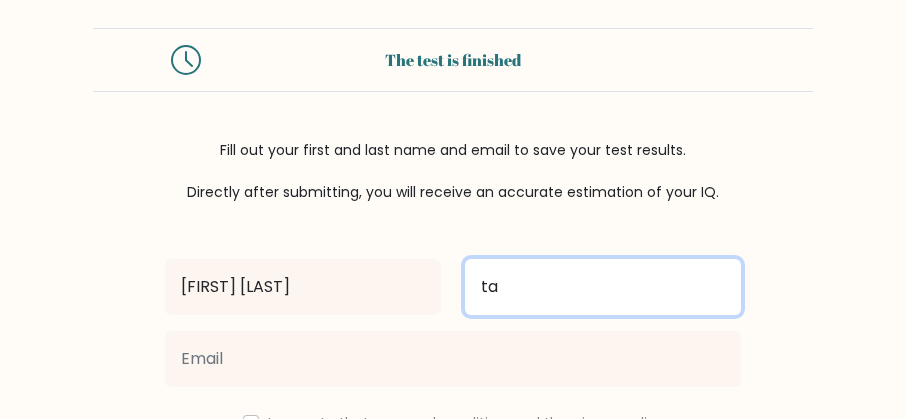 type on "t" 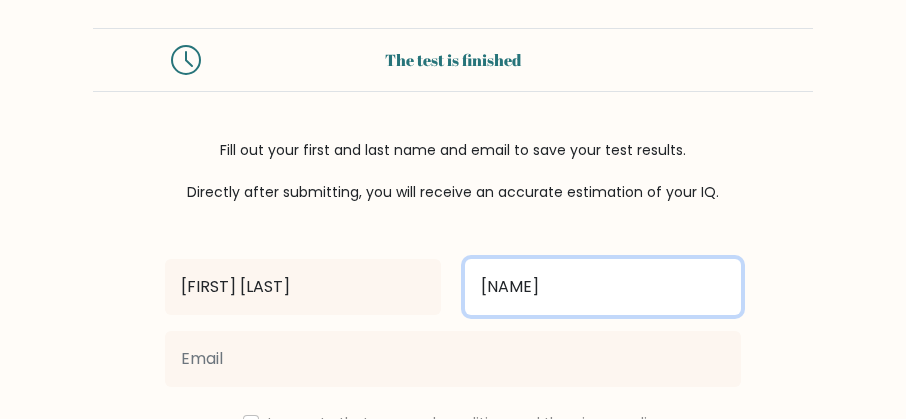 type on "[NAME]" 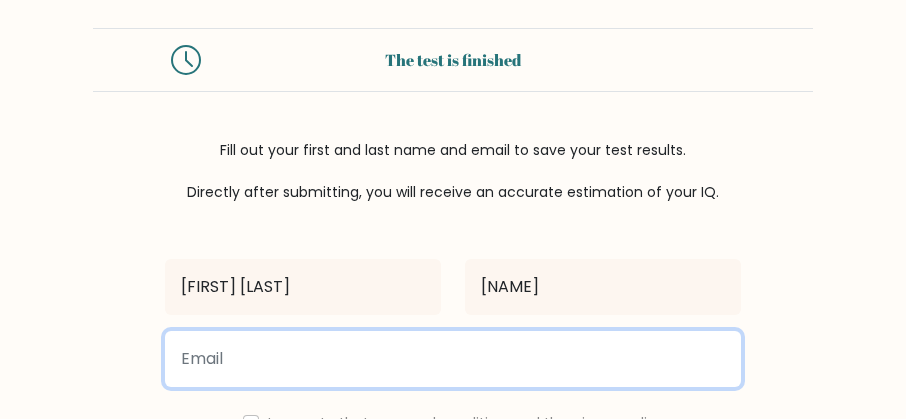type on "[FIRST] [LAST]@[example.com]" 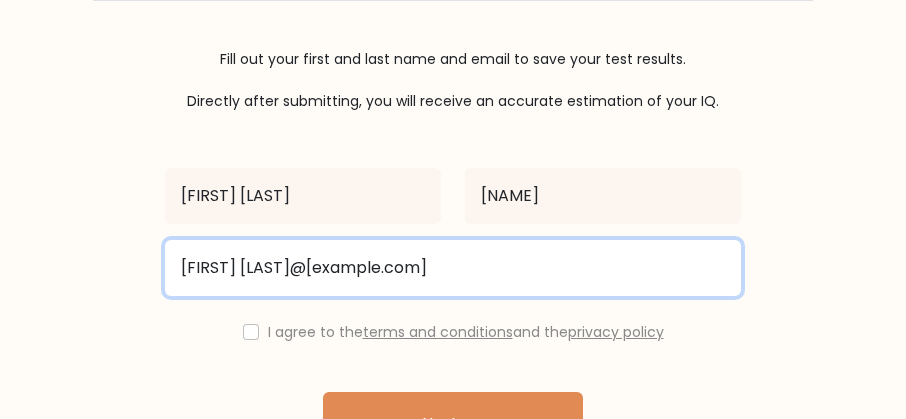 scroll, scrollTop: 241, scrollLeft: 0, axis: vertical 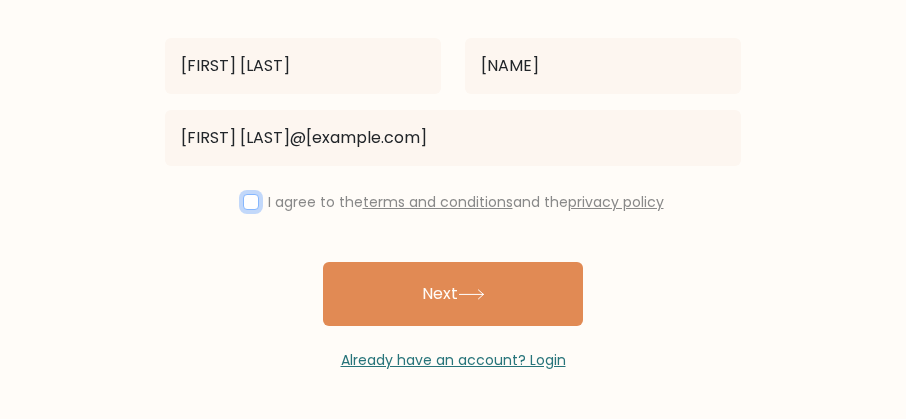 click at bounding box center [251, 202] 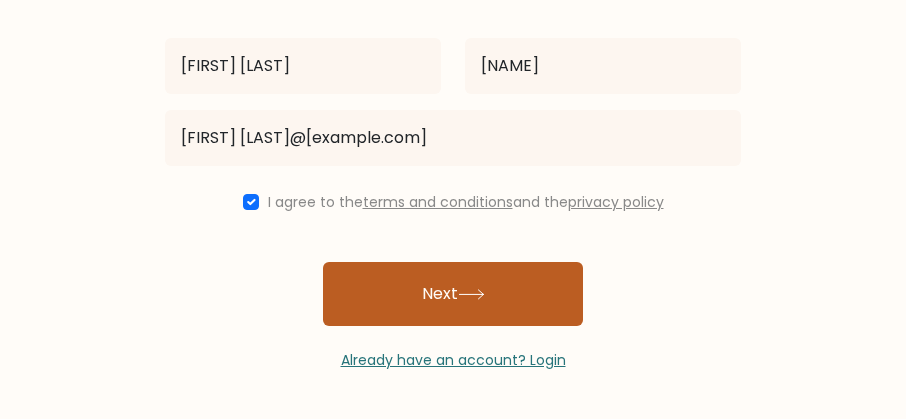 click on "Next" at bounding box center (453, 294) 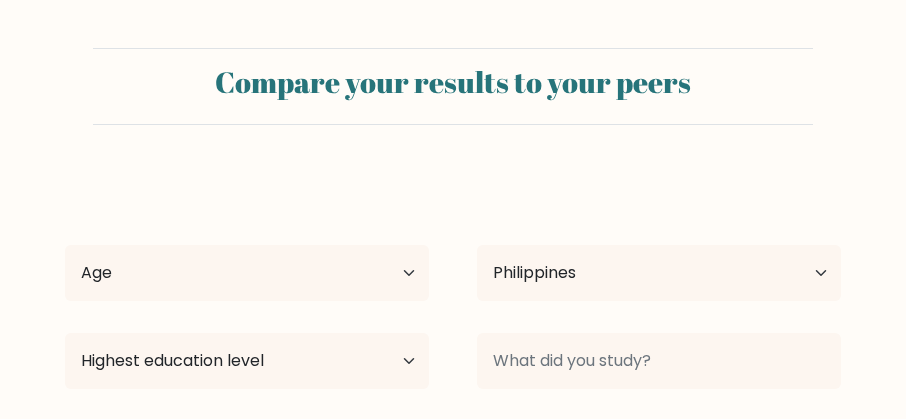 select on "PH" 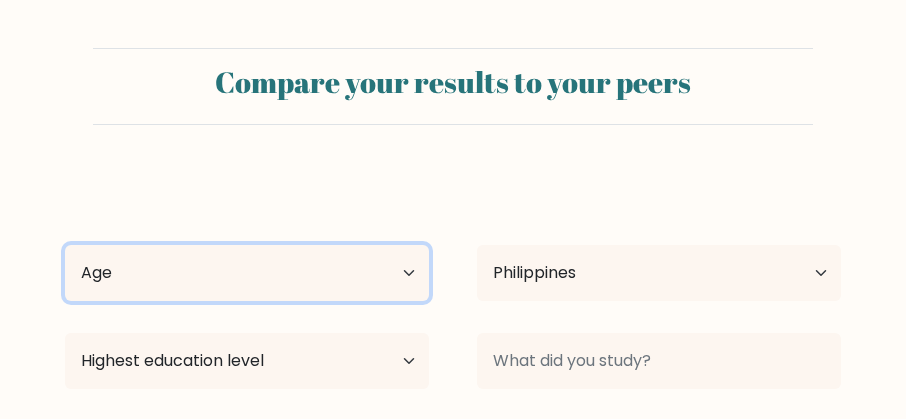 click on "Age
Under 18 years old
18-24 years old
25-34 years old
35-44 years old
45-54 years old
55-64 years old
65 years old and above" at bounding box center (247, 273) 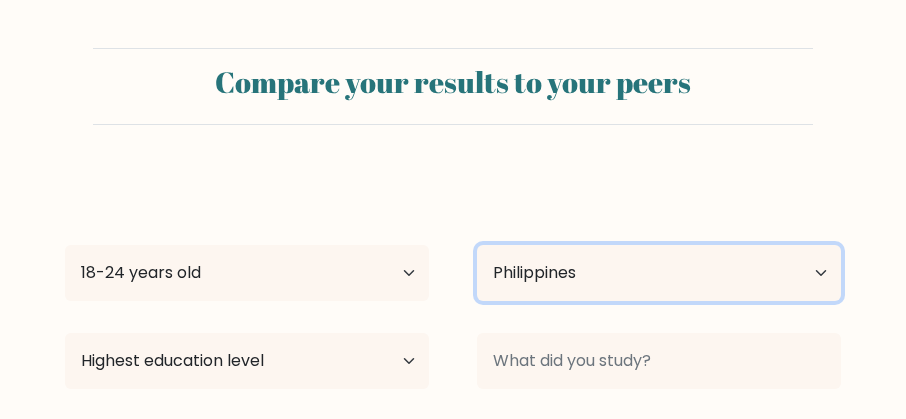 click on "Country
Afghanistan
Albania
Algeria
American Samoa
Andorra
Angola
Anguilla
Antarctica
Antigua and Barbuda
Argentina
Armenia
Aruba
Australia
Austria
Azerbaijan
Bahamas
Bahrain
Bangladesh
Barbados
Belarus
Belgium
Belize
Benin
Bermuda
Bhutan
Bolivia
Bonaire, Sint Eustatius and Saba
Bosnia and Herzegovina
Botswana
Bouvet Island
Brazil
British Indian Ocean Territory
Brunei
Bulgaria
Burkina Faso
Burundi
Cabo Verde
Cambodia
Cameroon
Canada
Cayman Islands
Central African Republic
Chad
Chile
China
Christmas Island
Cocos (Keeling) Islands
Colombia
Comoros
Congo
Congo (the Democratic Republic of the)
Cook Islands
Costa Rica
Côte d'Ivoire
Croatia
Cuba" at bounding box center (659, 273) 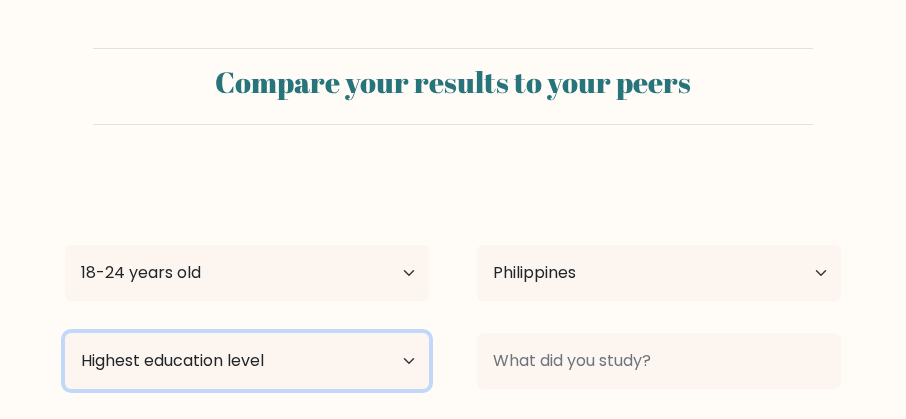 click on "Highest education level
No schooling
Primary
Lower Secondary
Upper Secondary
Occupation Specific
Bachelor's degree
Master's degree
Doctoral degree" at bounding box center (247, 361) 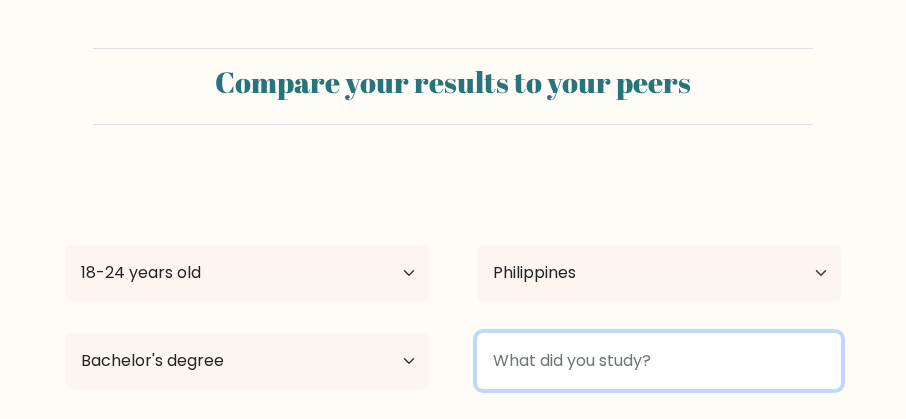 click at bounding box center (659, 361) 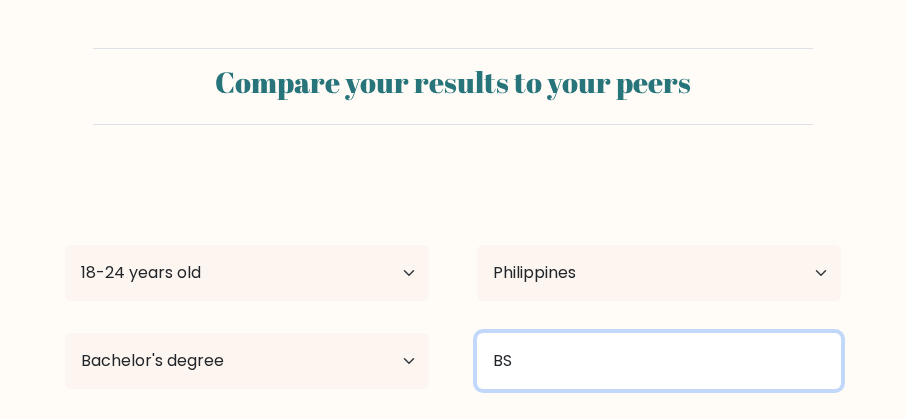 type on "B" 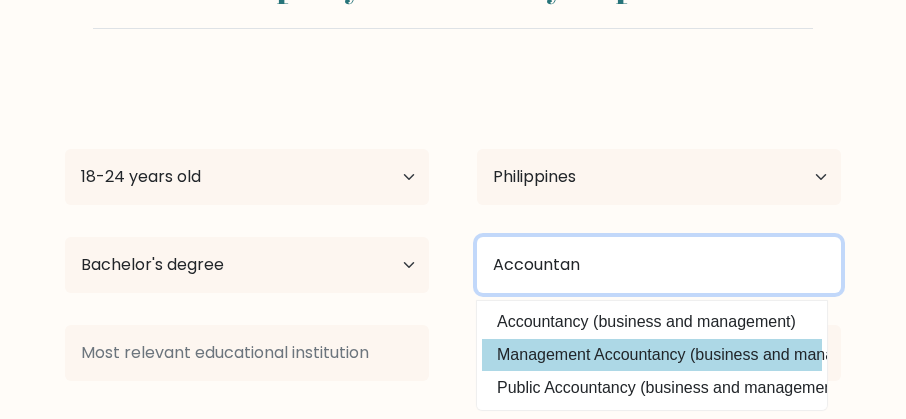 scroll, scrollTop: 128, scrollLeft: 0, axis: vertical 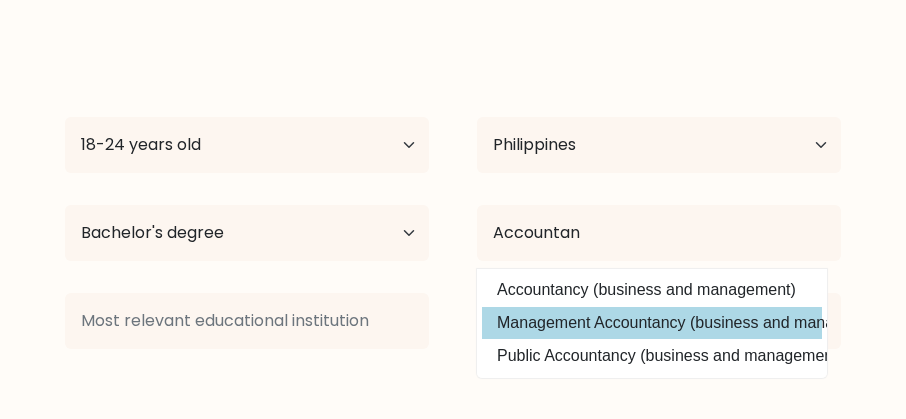click on "Management Accountancy (business and management)" at bounding box center [652, 323] 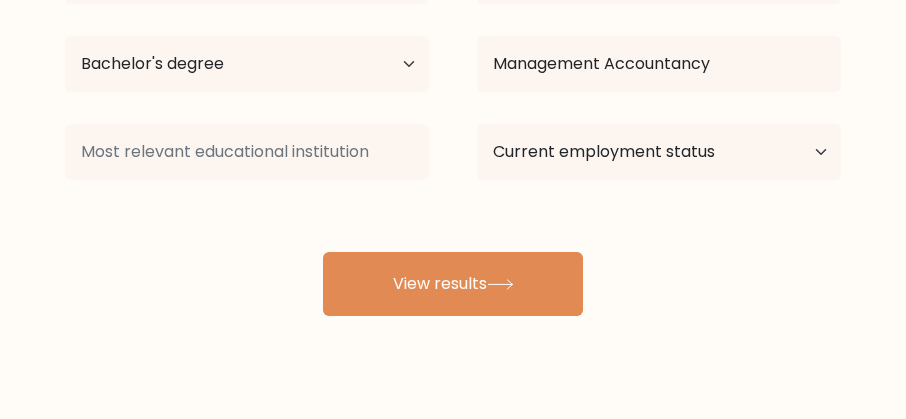 scroll, scrollTop: 339, scrollLeft: 0, axis: vertical 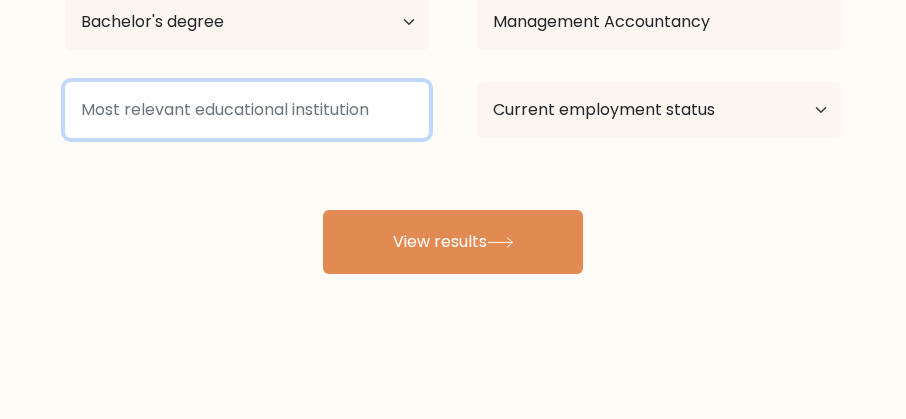 click at bounding box center [247, 110] 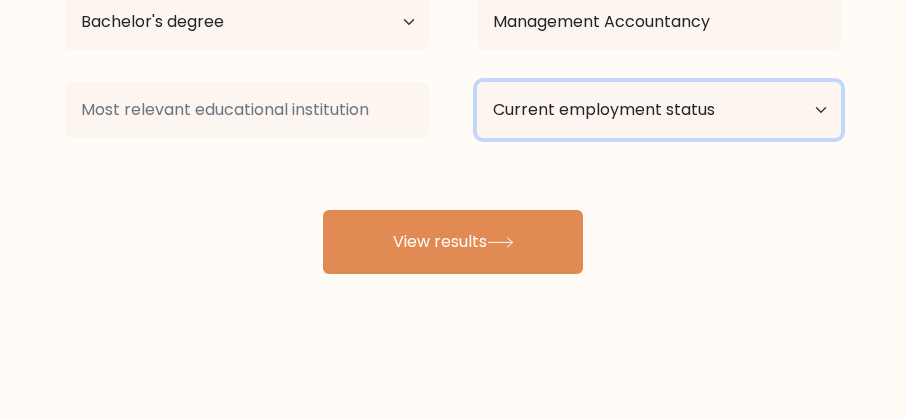 click on "Current employment status
Employed
Student
Retired
Other / prefer not to answer" at bounding box center (659, 110) 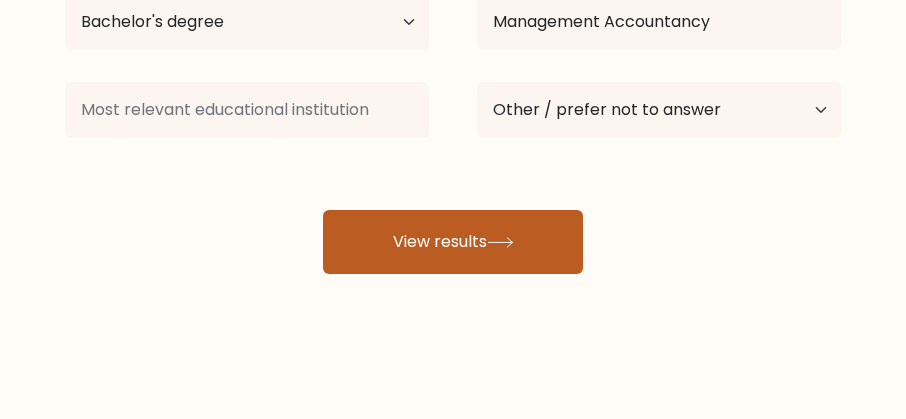 click on "View results" at bounding box center [453, 242] 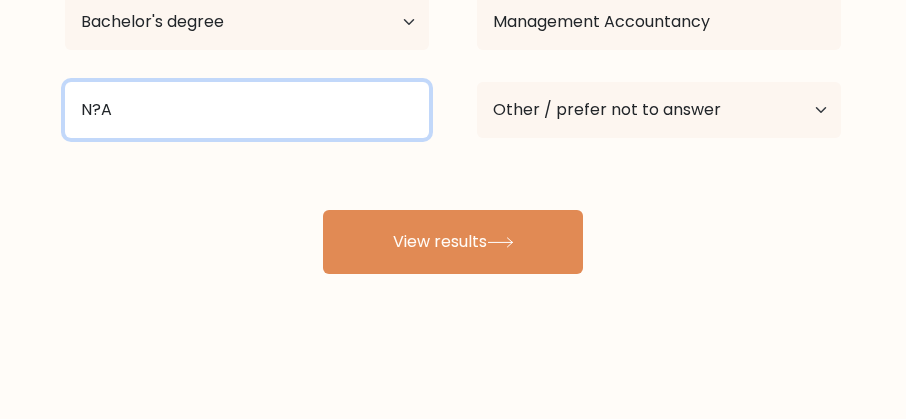 click on "N?A" at bounding box center [247, 110] 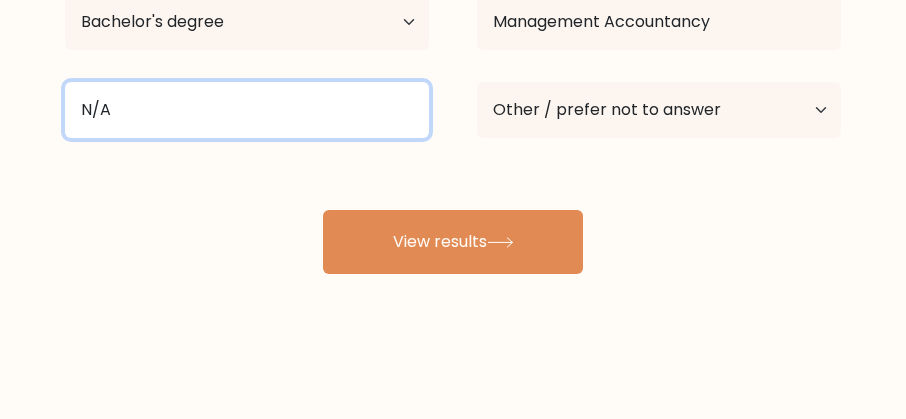 type on "N/A" 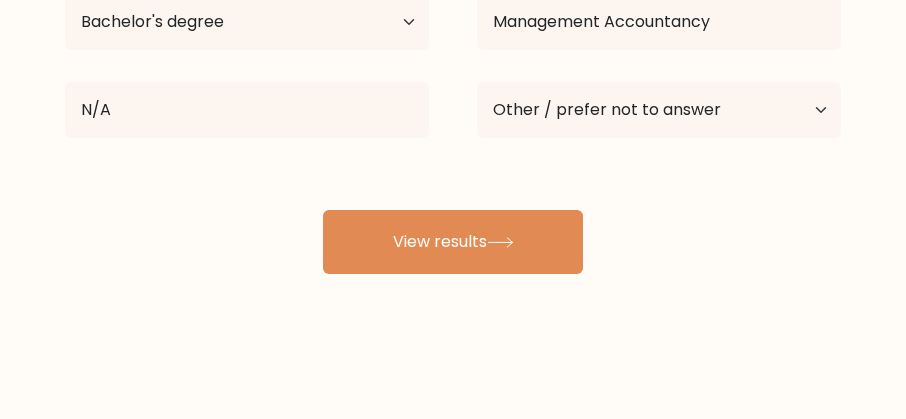click on "Angel Aecery
Tabaosares
Age
Under 18 years old
18-24 years old
25-34 years old
35-44 years old
45-54 years old
55-64 years old
65 years old and above
Country
Afghanistan
Albania
Algeria
American Samoa
Andorra
Angola
Anguilla
Antarctica
Antigua and Barbuda
Argentina
Armenia
Aruba
Australia
Austria
Azerbaijan
Bahamas
Bahrain
Bangladesh
Barbados
Belarus
Belgium
Belize
Benin
Bermuda
Bhutan
Bolivia
Bonaire, Sint Eustatius and Saba
Bosnia and Herzegovina
Botswana
Bouvet Island
Brazil" at bounding box center (453, 54) 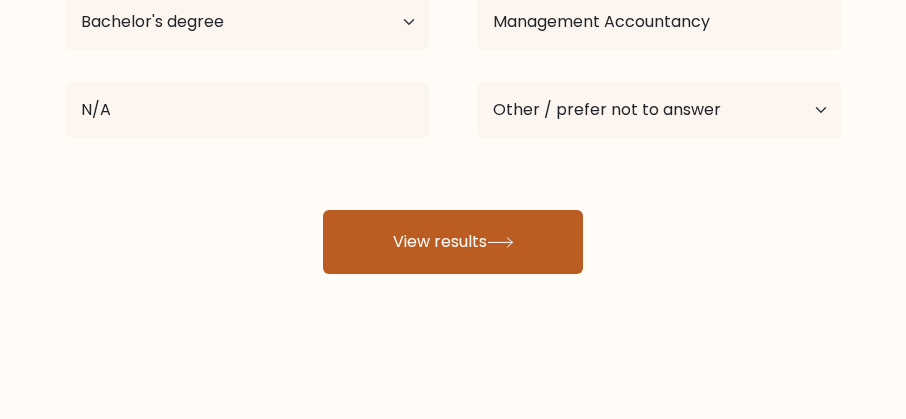 click on "View results" at bounding box center (453, 242) 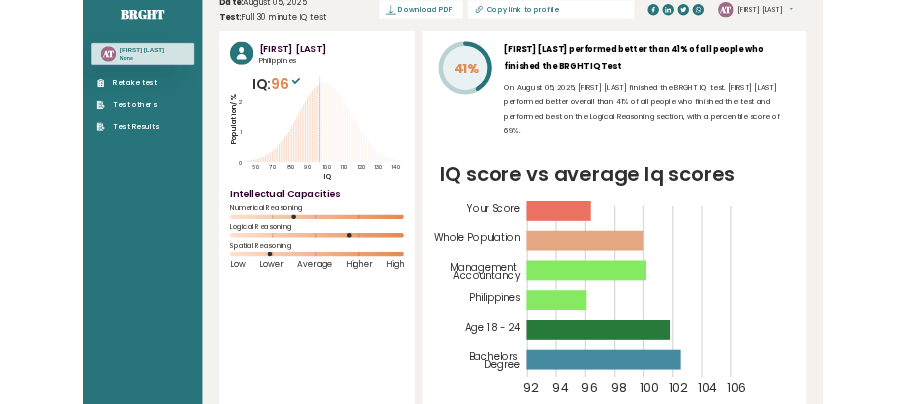 scroll, scrollTop: 23, scrollLeft: 0, axis: vertical 